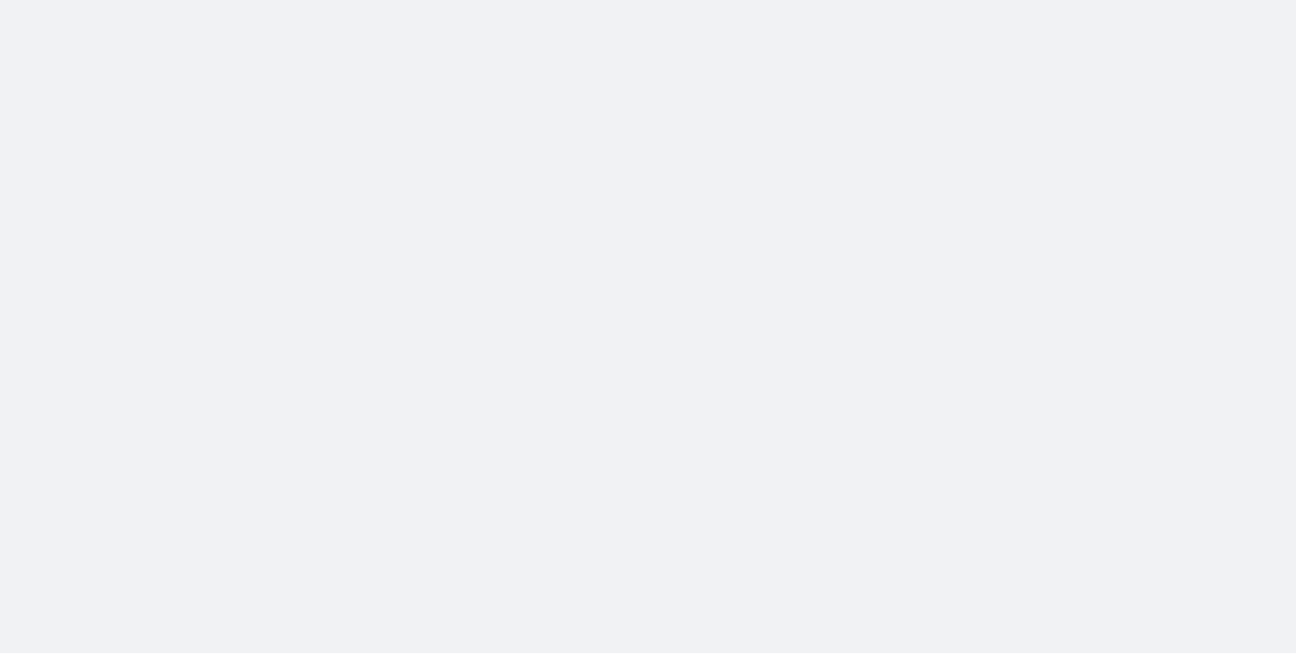 scroll, scrollTop: 0, scrollLeft: 0, axis: both 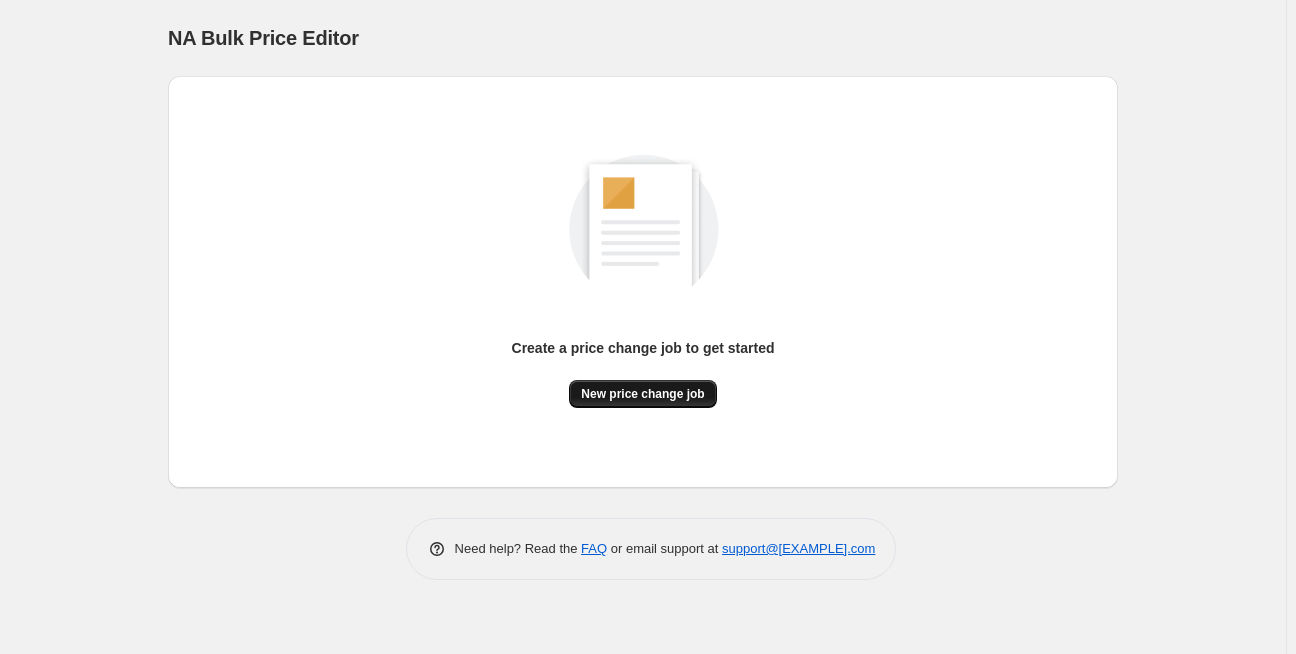 click on "New price change job" at bounding box center (642, 394) 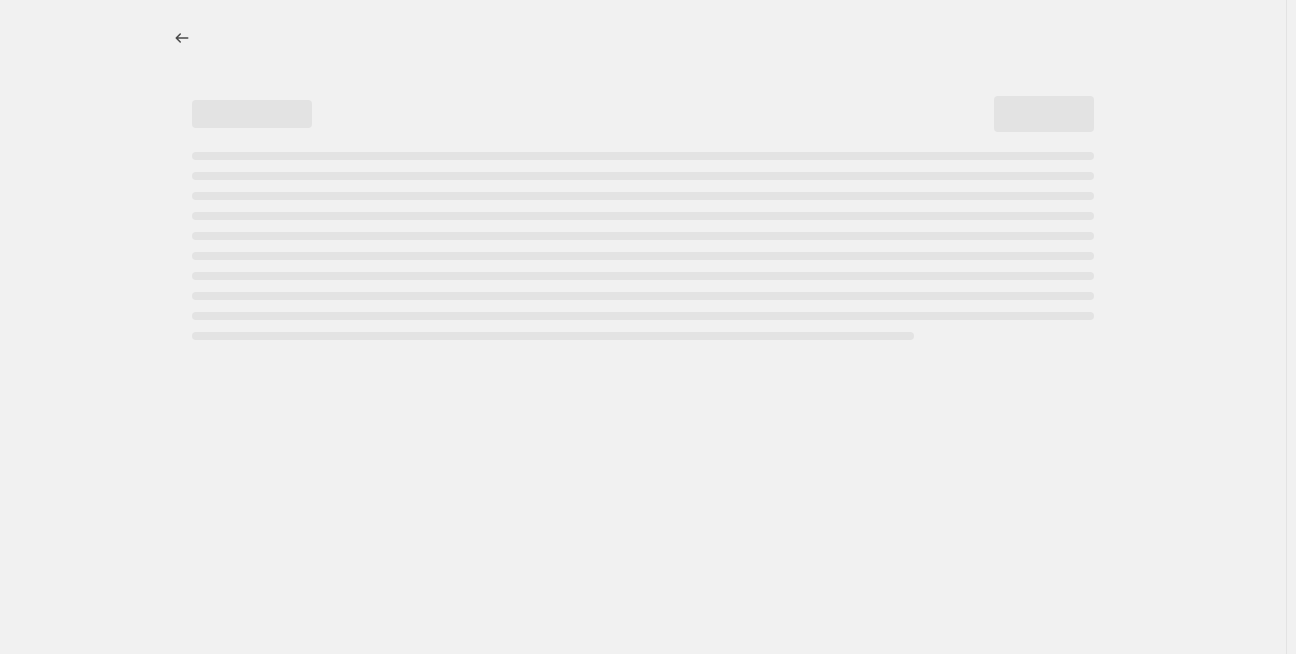select on "percentage" 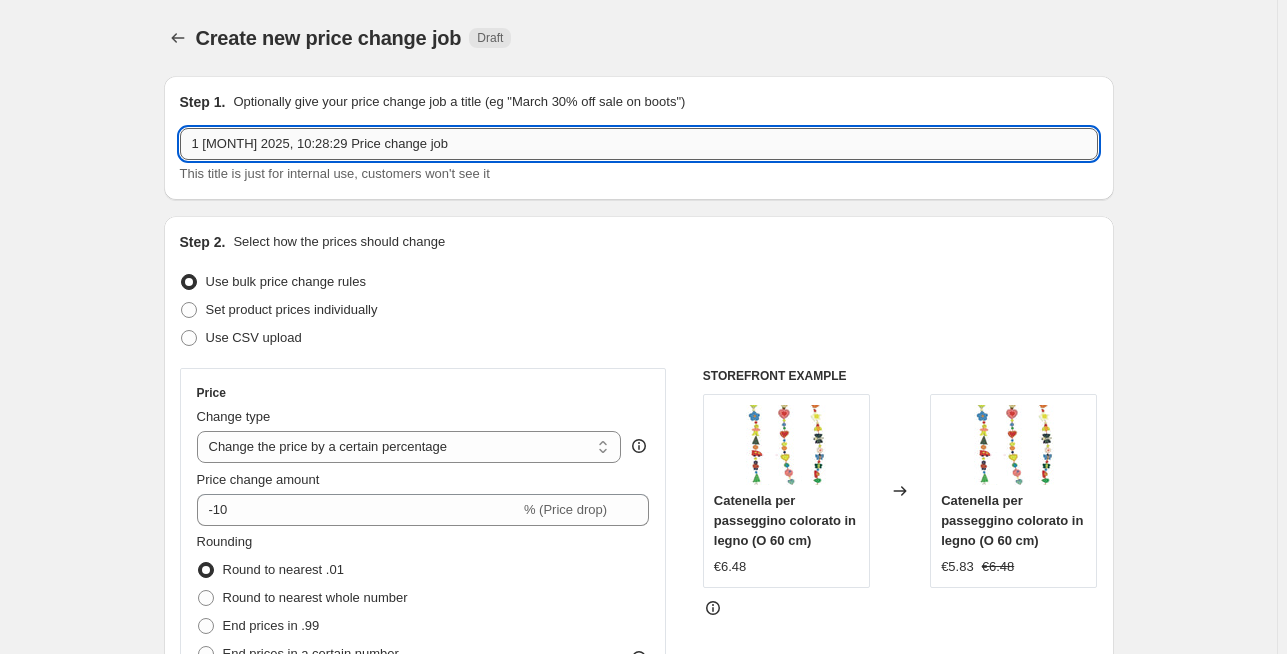 click on "1 [MONTH] 2025, 10:28:29 Price change job" at bounding box center [639, 144] 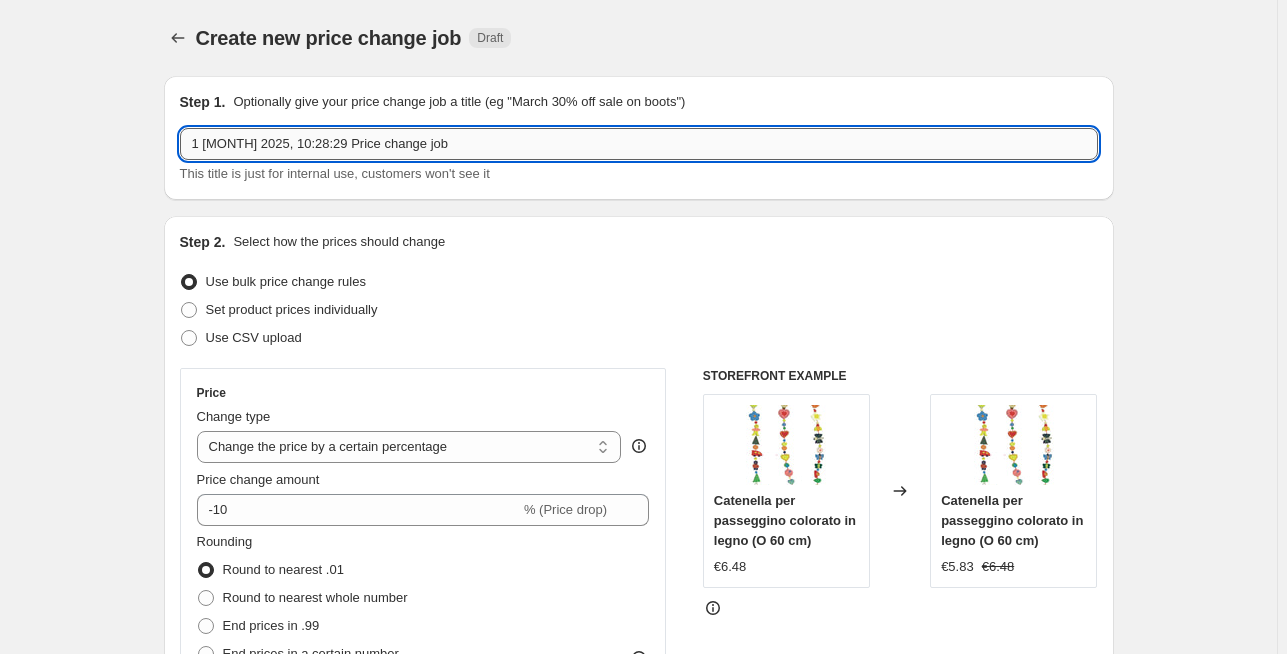 paste on "[CITY]" 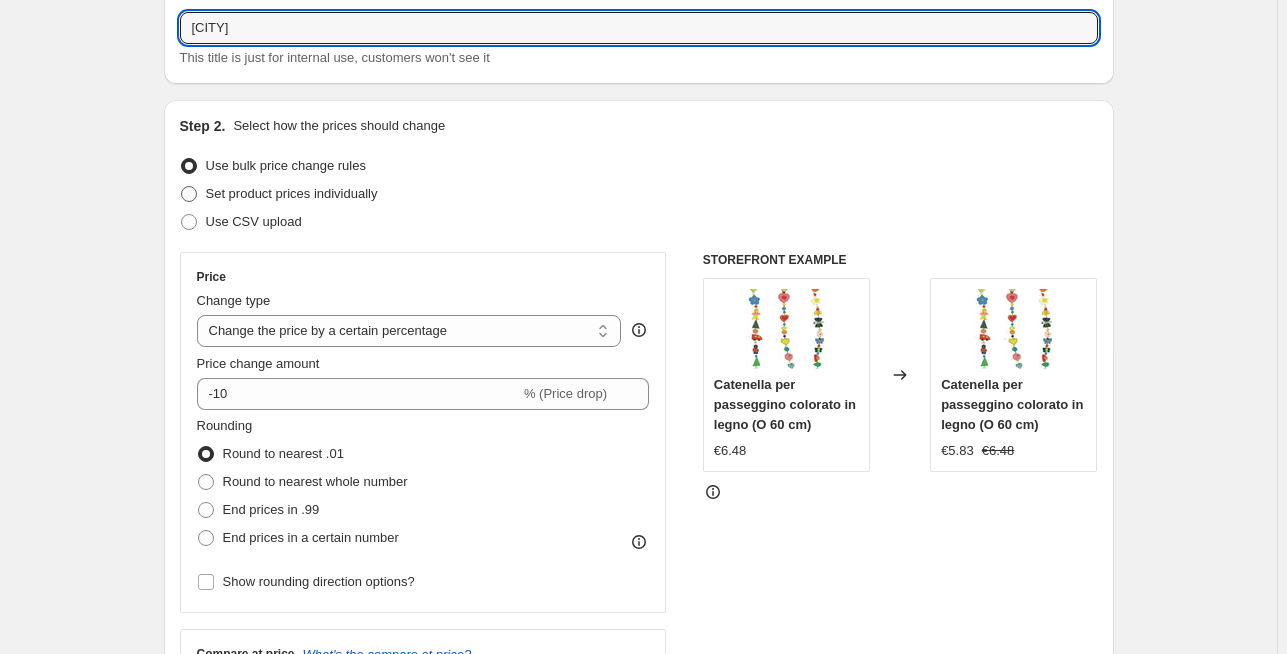scroll, scrollTop: 117, scrollLeft: 0, axis: vertical 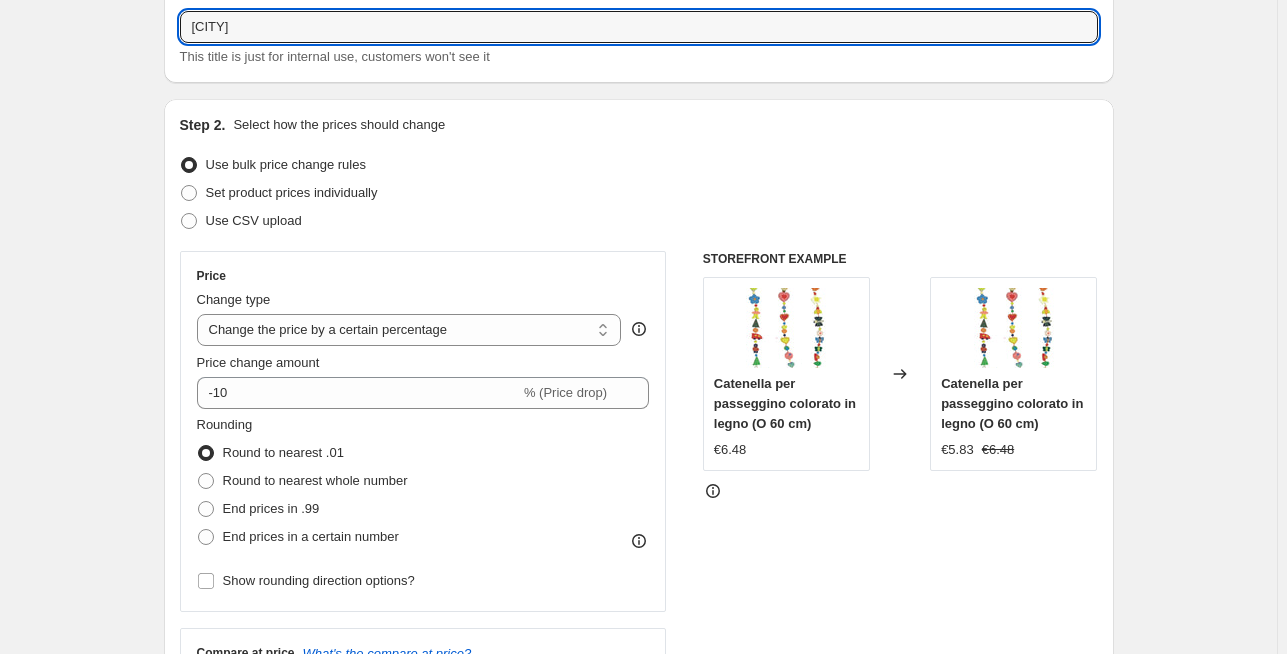 type on "[CITY]" 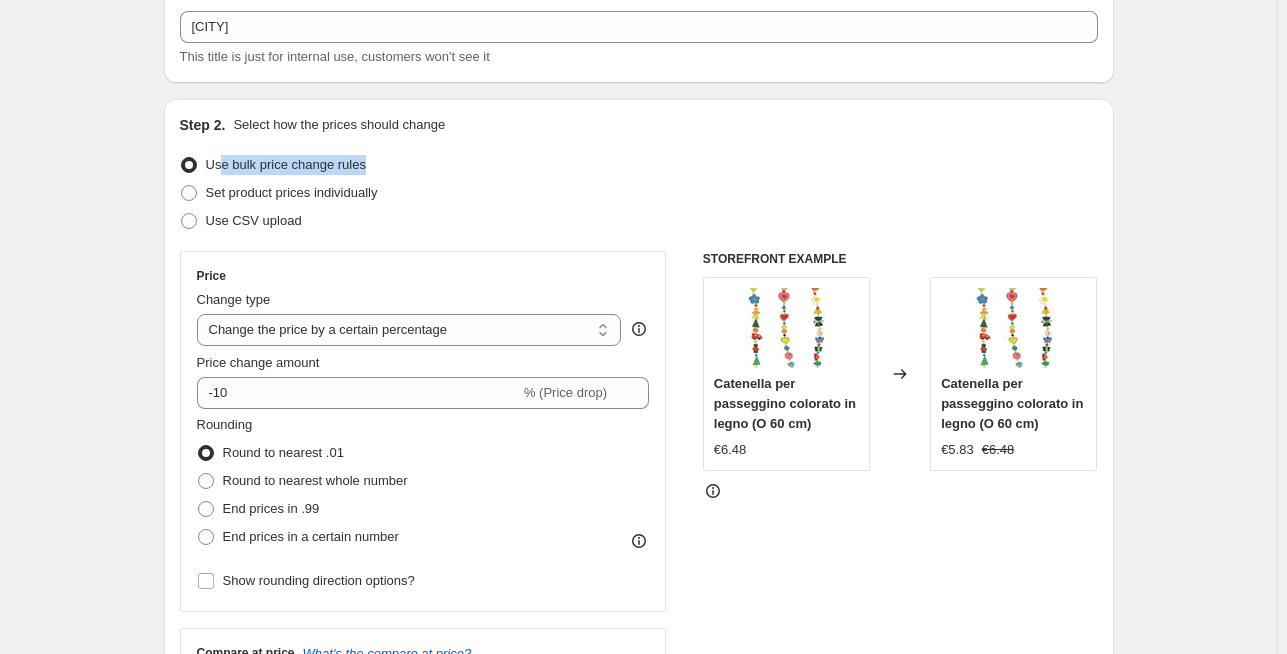 drag, startPoint x: 248, startPoint y: 165, endPoint x: 389, endPoint y: 172, distance: 141.17365 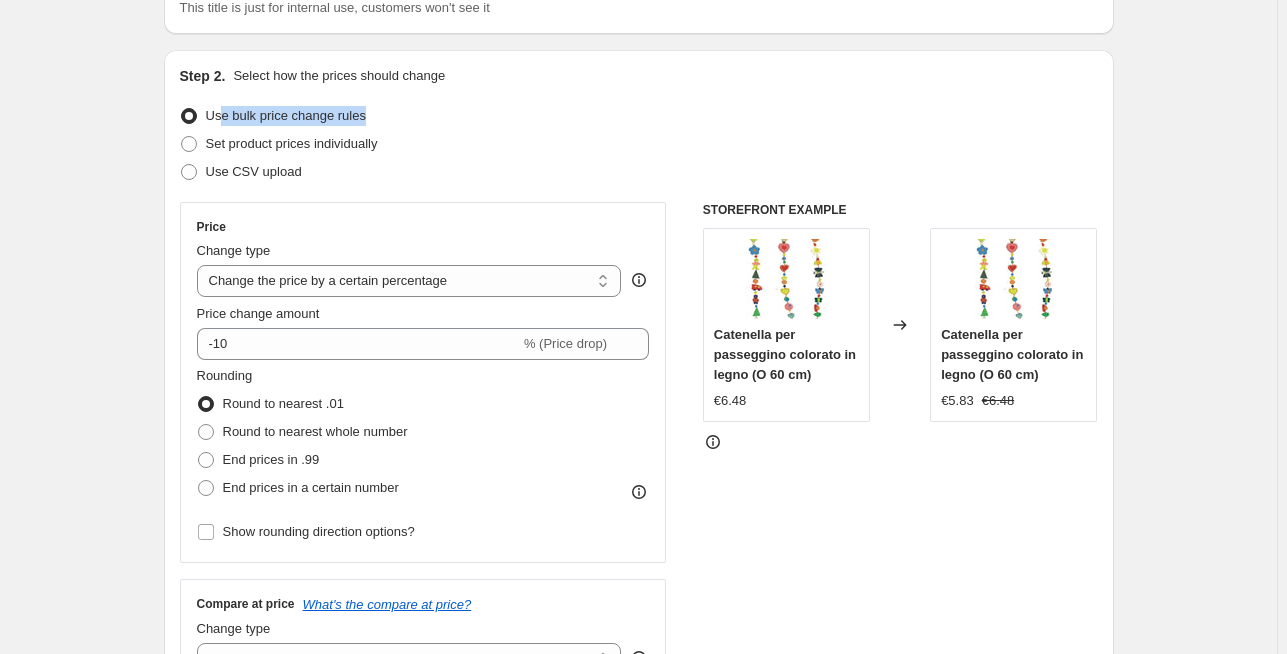 scroll, scrollTop: 187, scrollLeft: 0, axis: vertical 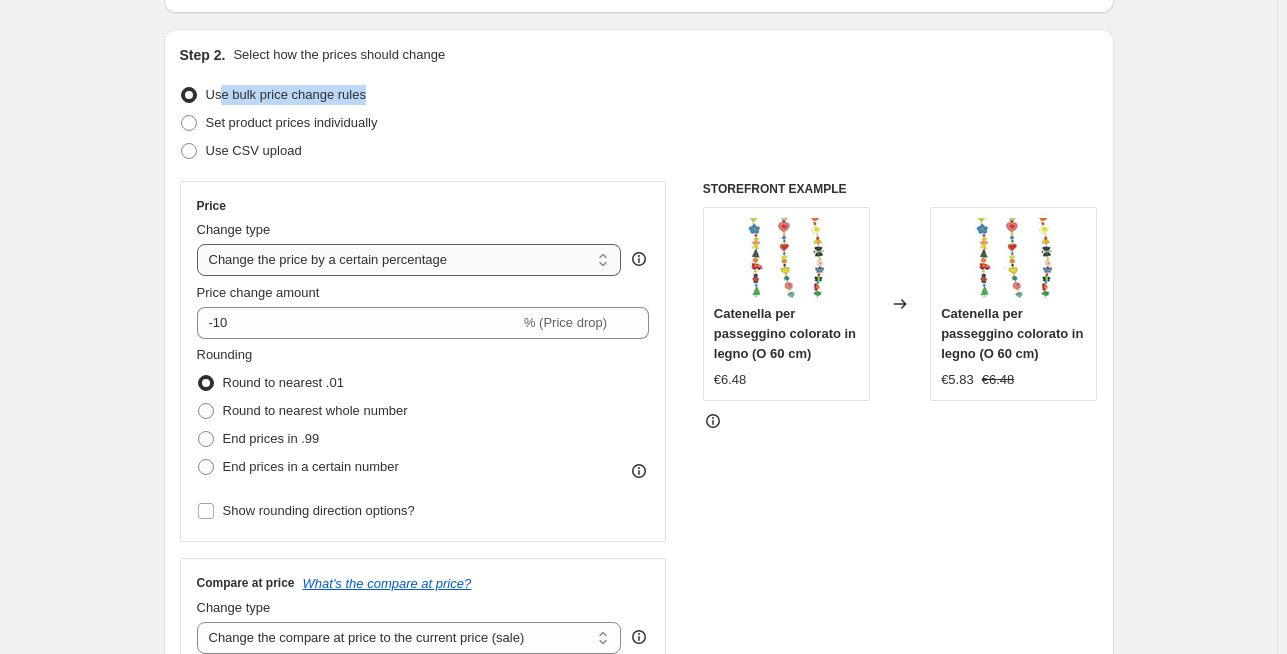 click on "Change the price to a certain amount Change the price by a certain amount Change the price by a certain percentage Change the price to the current compare at price (price before sale) Change the price by a certain amount relative to the compare at price Change the price by a certain percentage relative to the compare at price Don't change the price Change the price by a certain percentage relative to the cost per item Change price to certain cost margin" at bounding box center (409, 260) 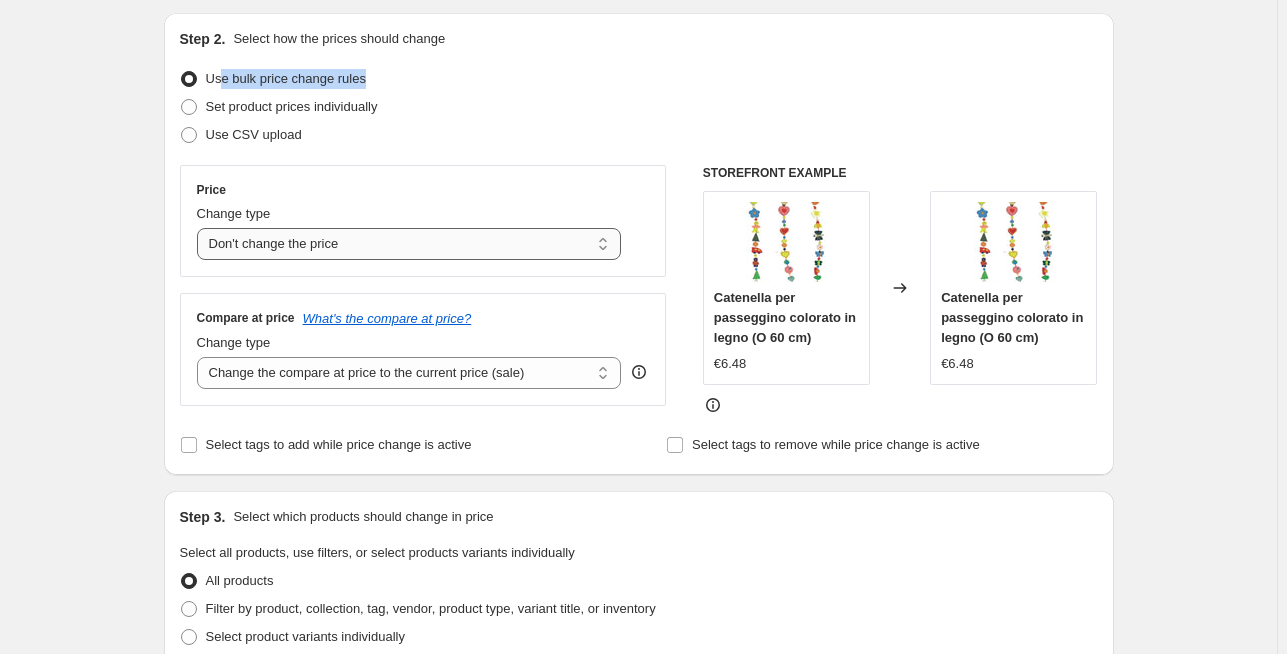 scroll, scrollTop: 205, scrollLeft: 0, axis: vertical 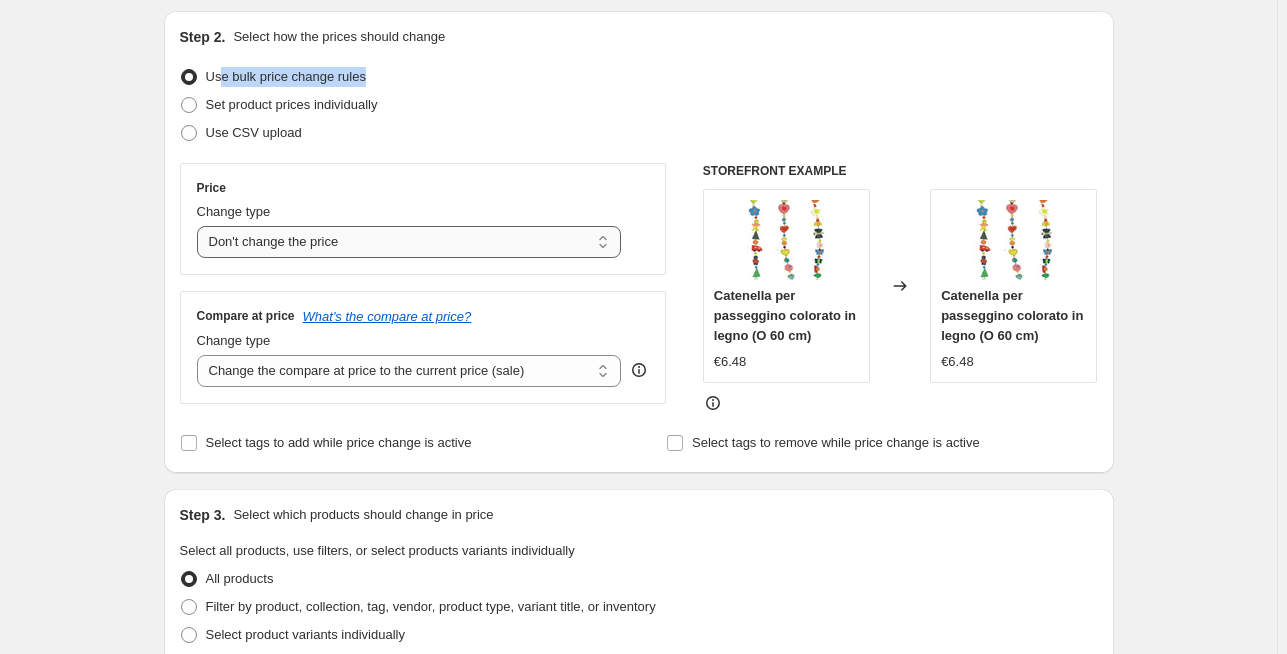 click on "Change the price to a certain amount Change the price by a certain amount Change the price by a certain percentage Change the price to the current compare at price (price before sale) Change the price by a certain amount relative to the compare at price Change the price by a certain percentage relative to the compare at price Don't change the price Change the price by a certain percentage relative to the cost per item Change price to certain cost margin" at bounding box center (409, 242) 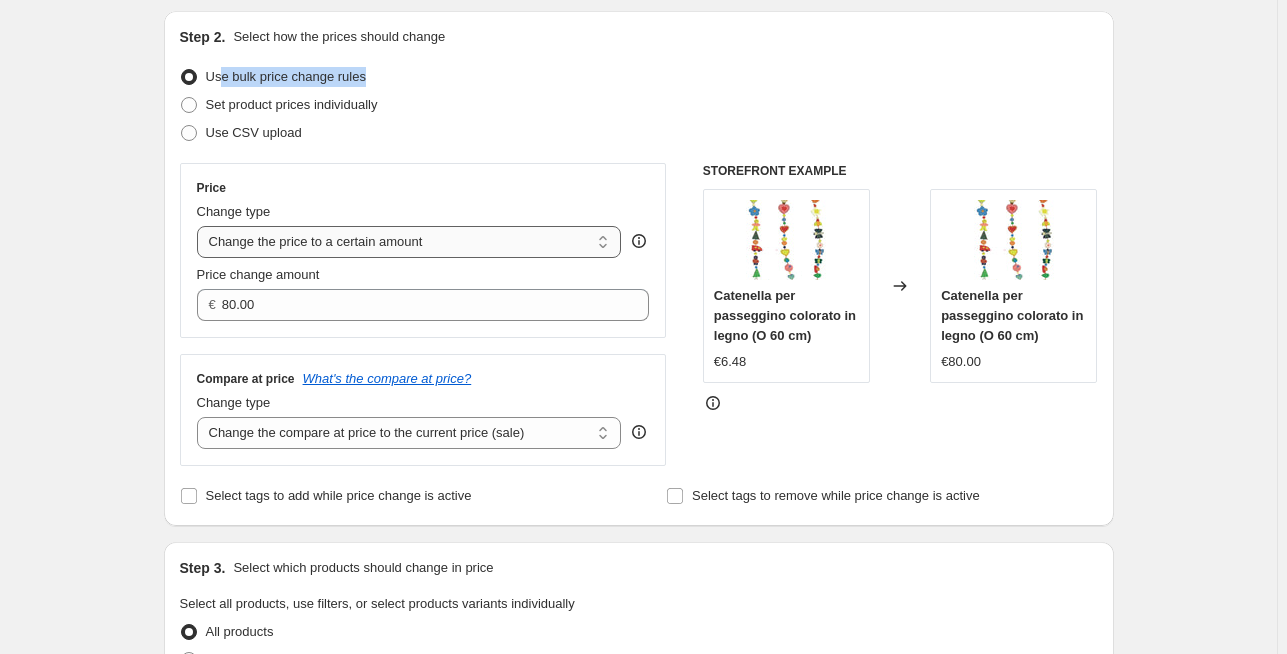 click on "Change the price to a certain amount Change the price by a certain amount Change the price by a certain percentage Change the price to the current compare at price (price before sale) Change the price by a certain amount relative to the compare at price Change the price by a certain percentage relative to the compare at price Don't change the price Change the price by a certain percentage relative to the cost per item Change price to certain cost margin" at bounding box center (409, 242) 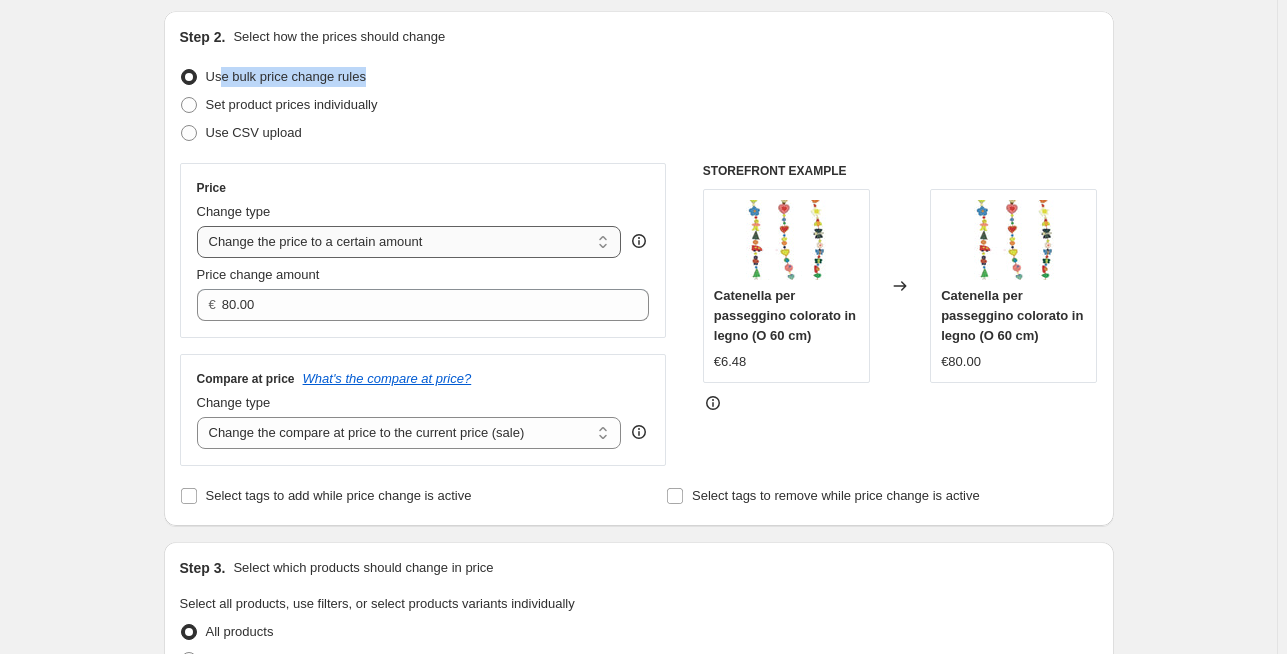select on "percentage" 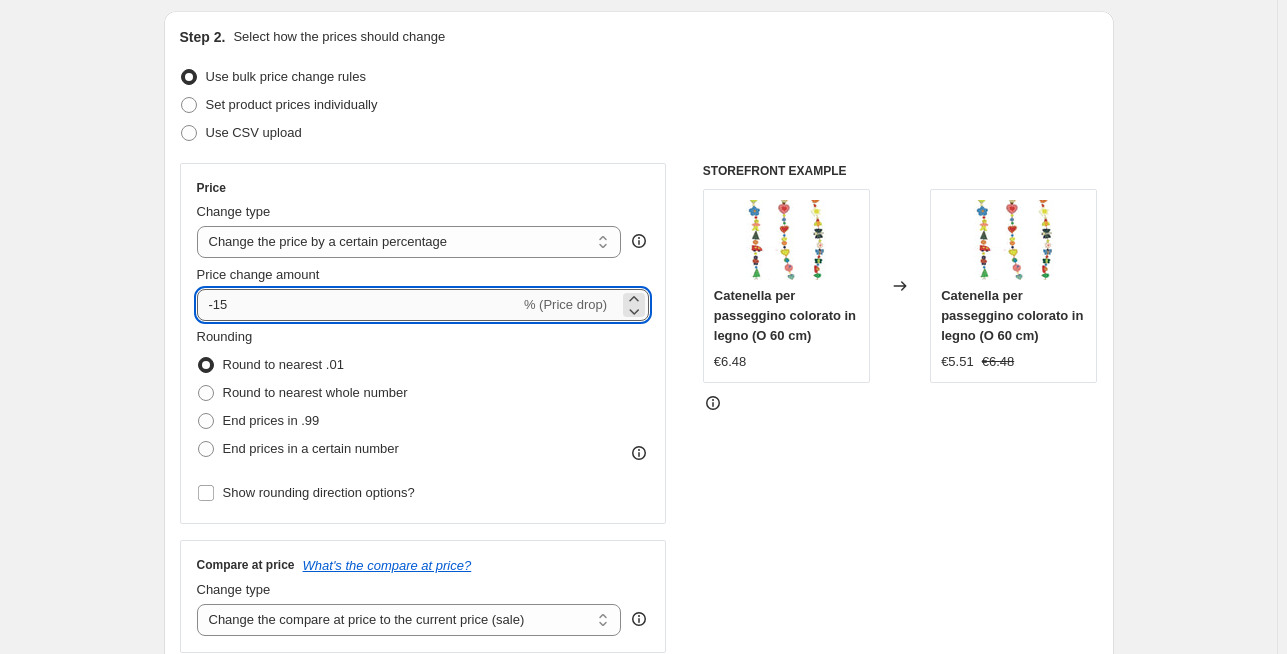 click on "-15" at bounding box center [358, 305] 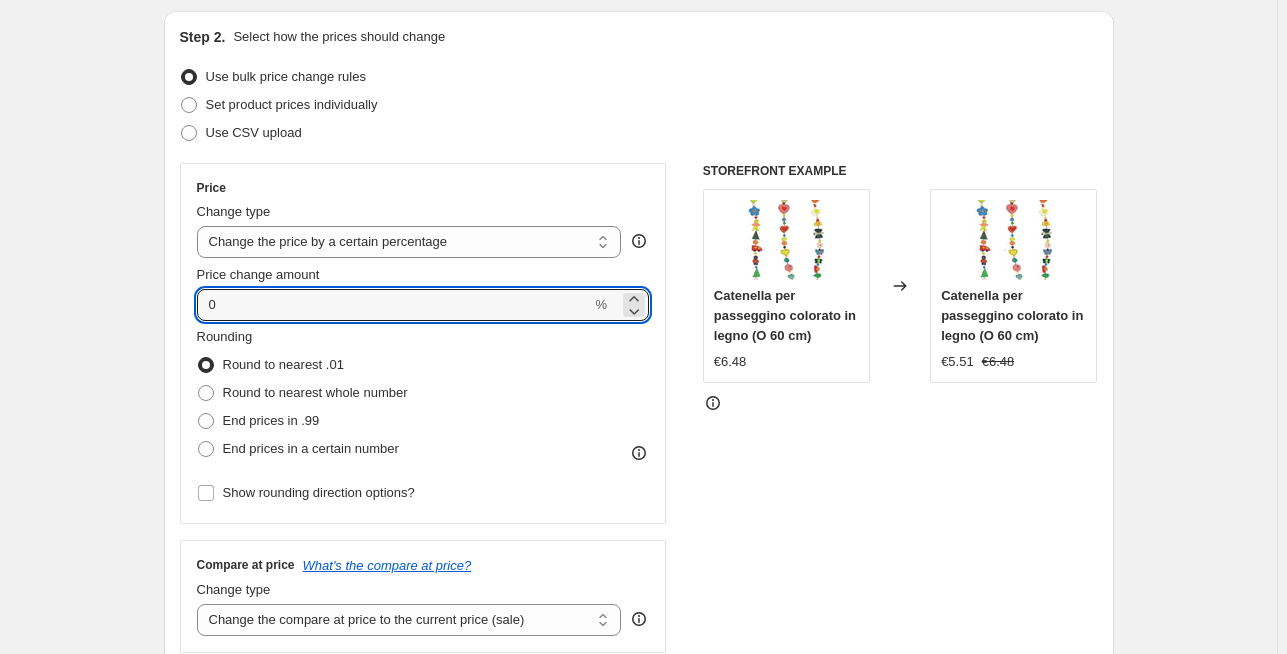 type on "0" 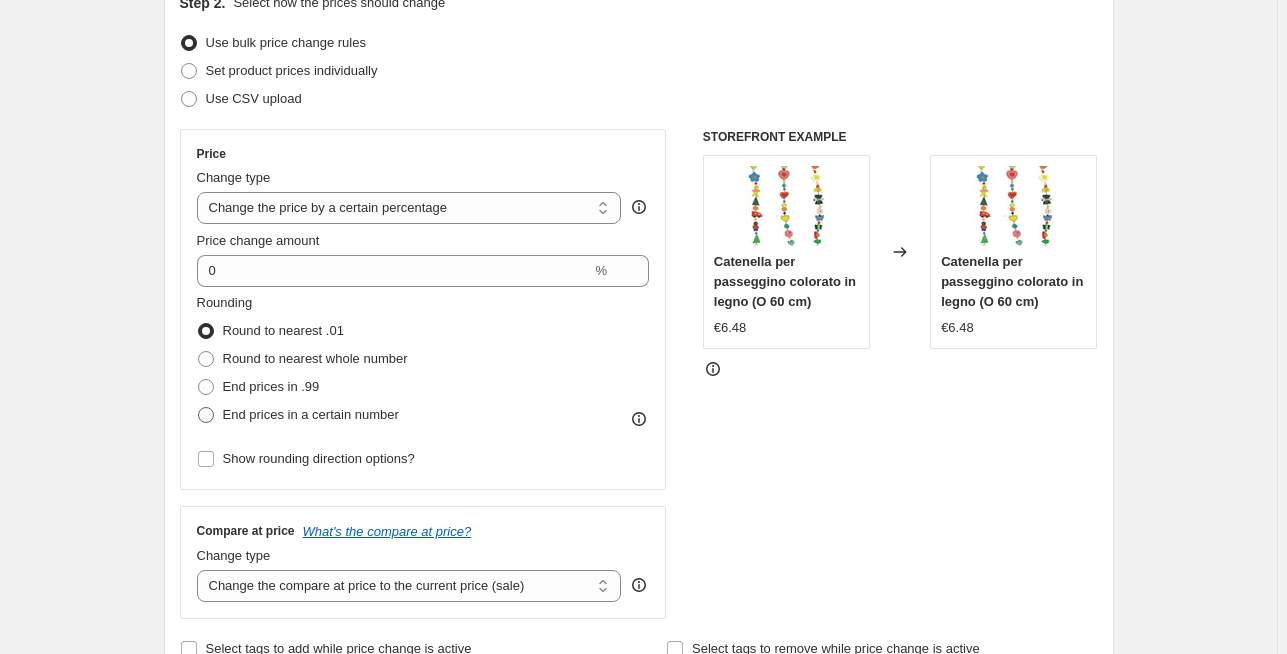 scroll, scrollTop: 303, scrollLeft: 0, axis: vertical 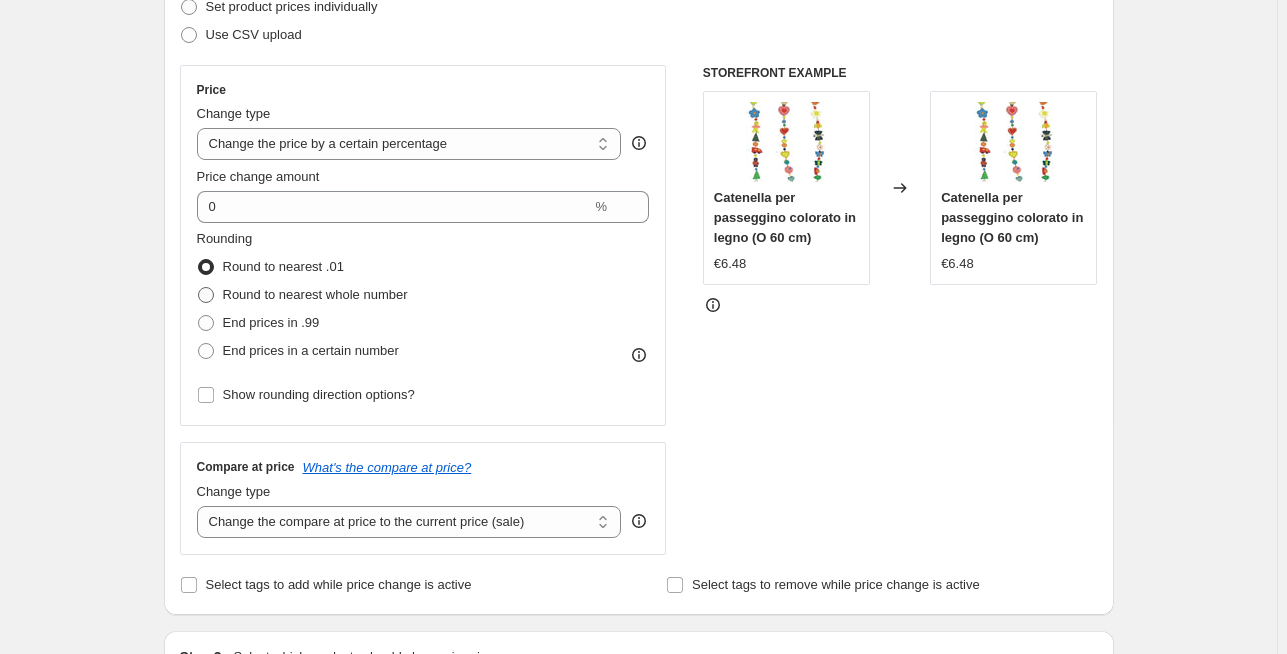 click on "Round to nearest whole number" at bounding box center (315, 294) 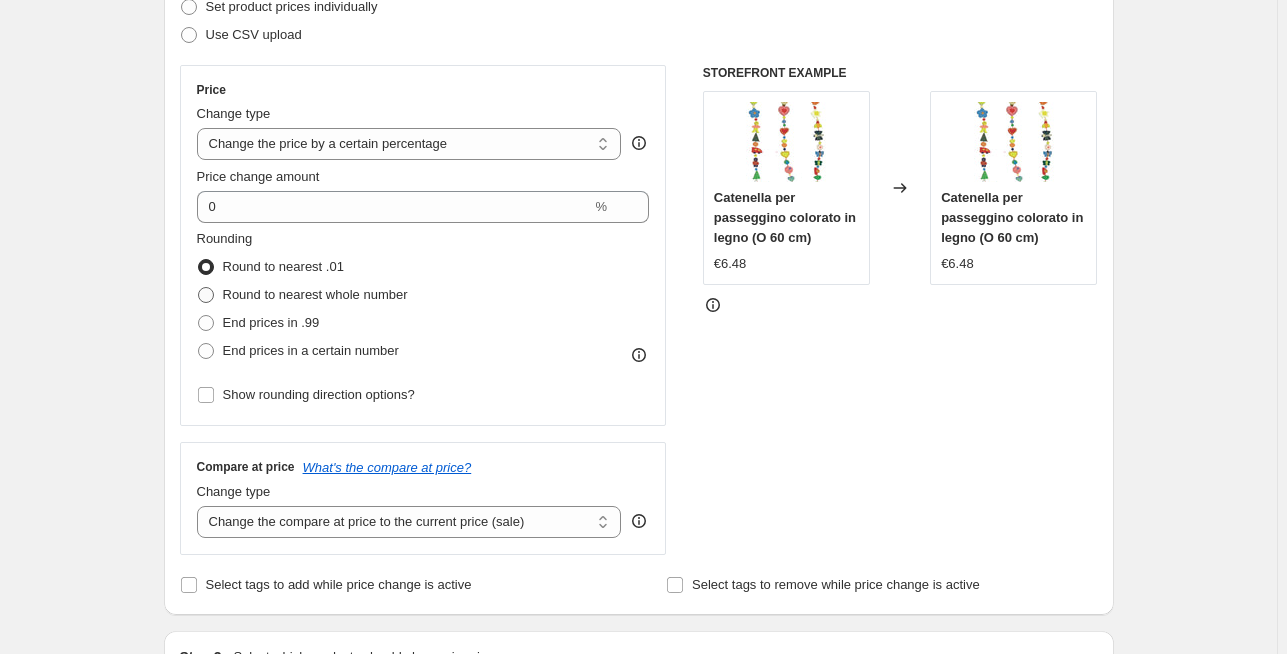 radio on "true" 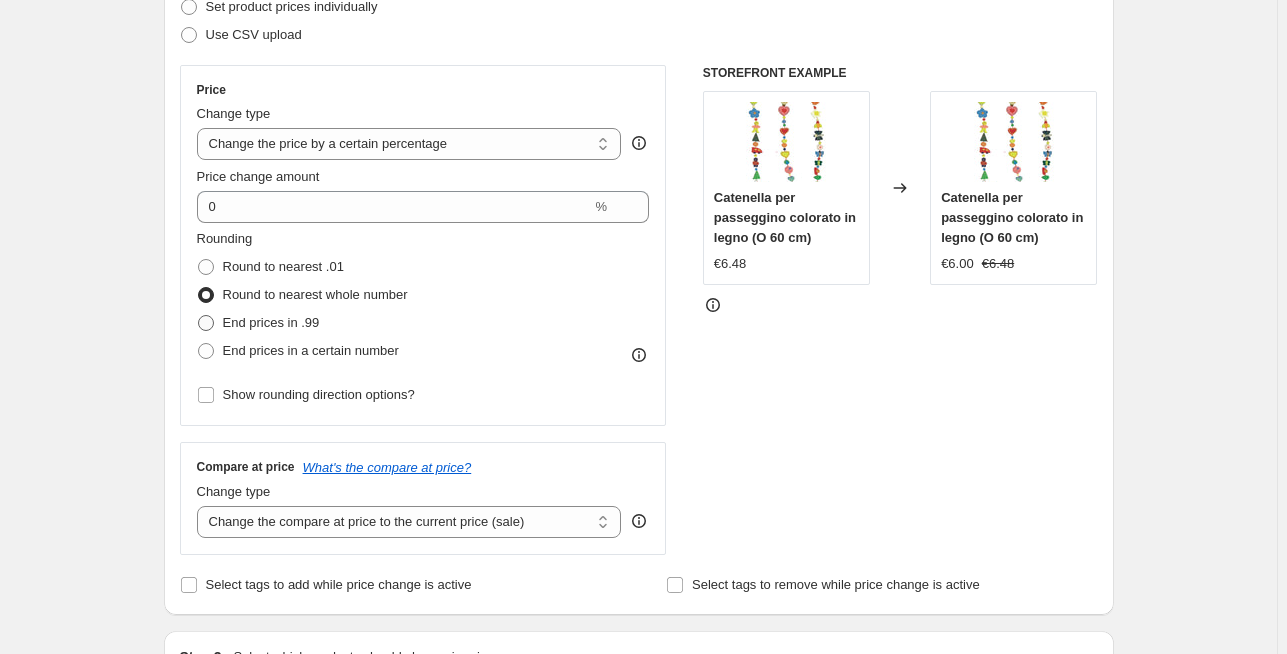 click on "End prices in .99" at bounding box center [271, 322] 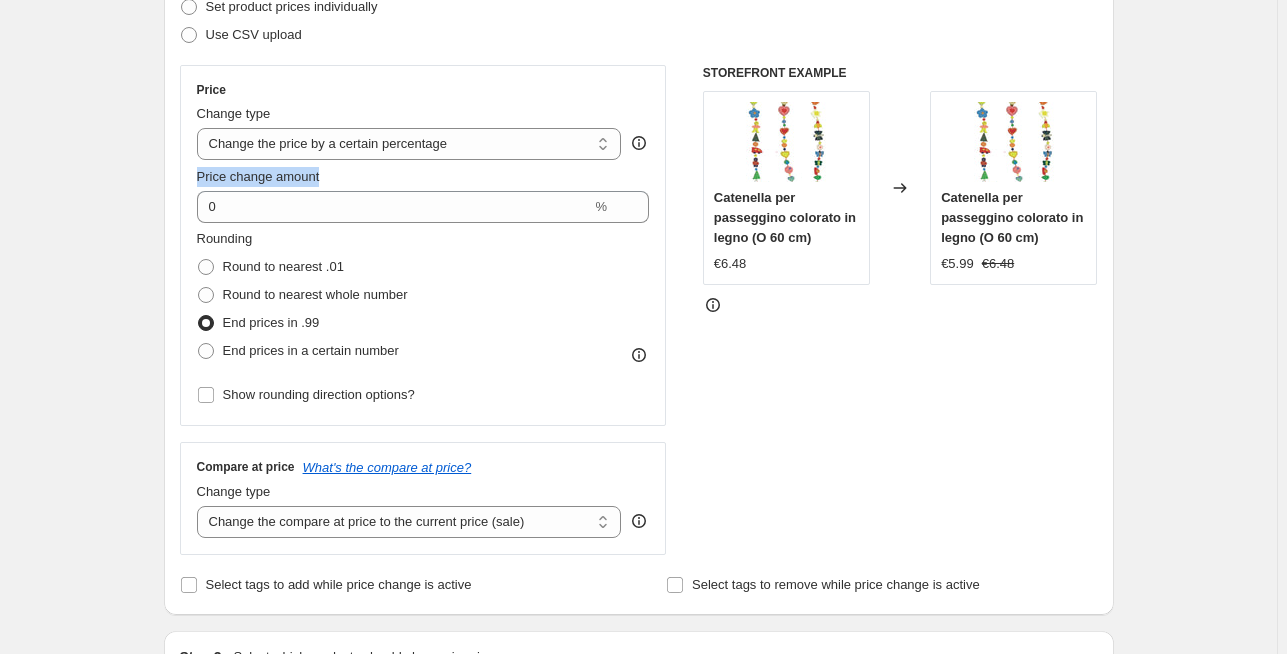 drag, startPoint x: 206, startPoint y: 176, endPoint x: 342, endPoint y: 173, distance: 136.03308 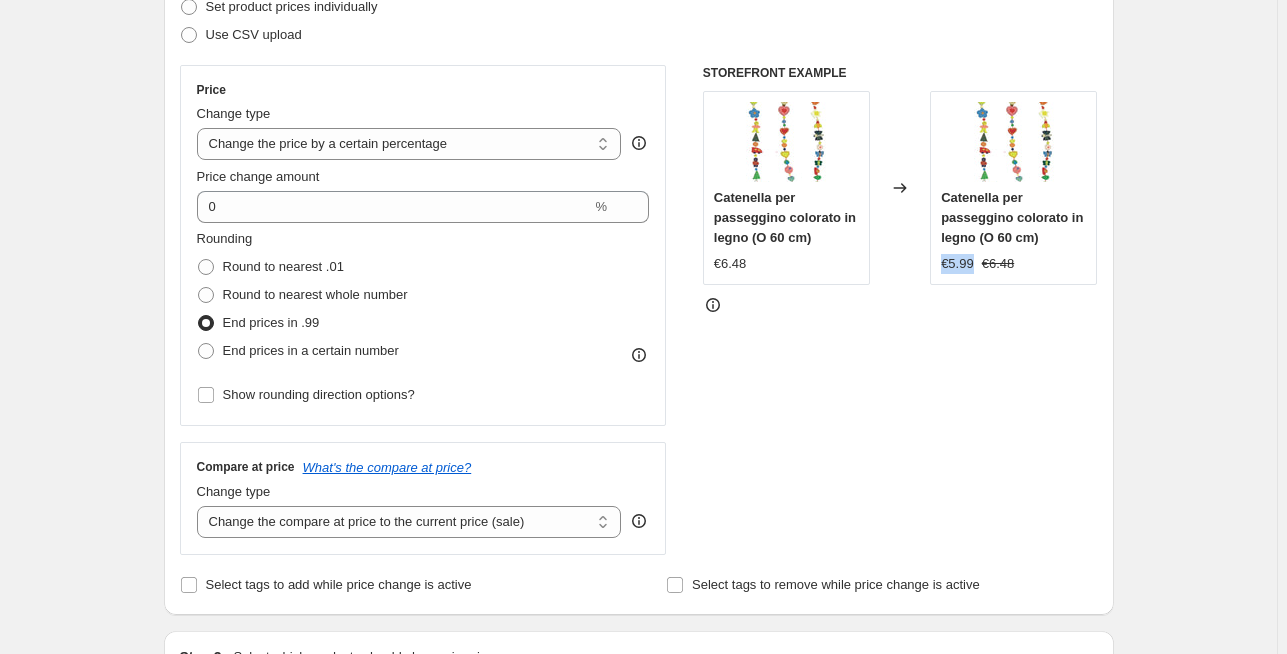 drag, startPoint x: 969, startPoint y: 268, endPoint x: 980, endPoint y: 270, distance: 11.18034 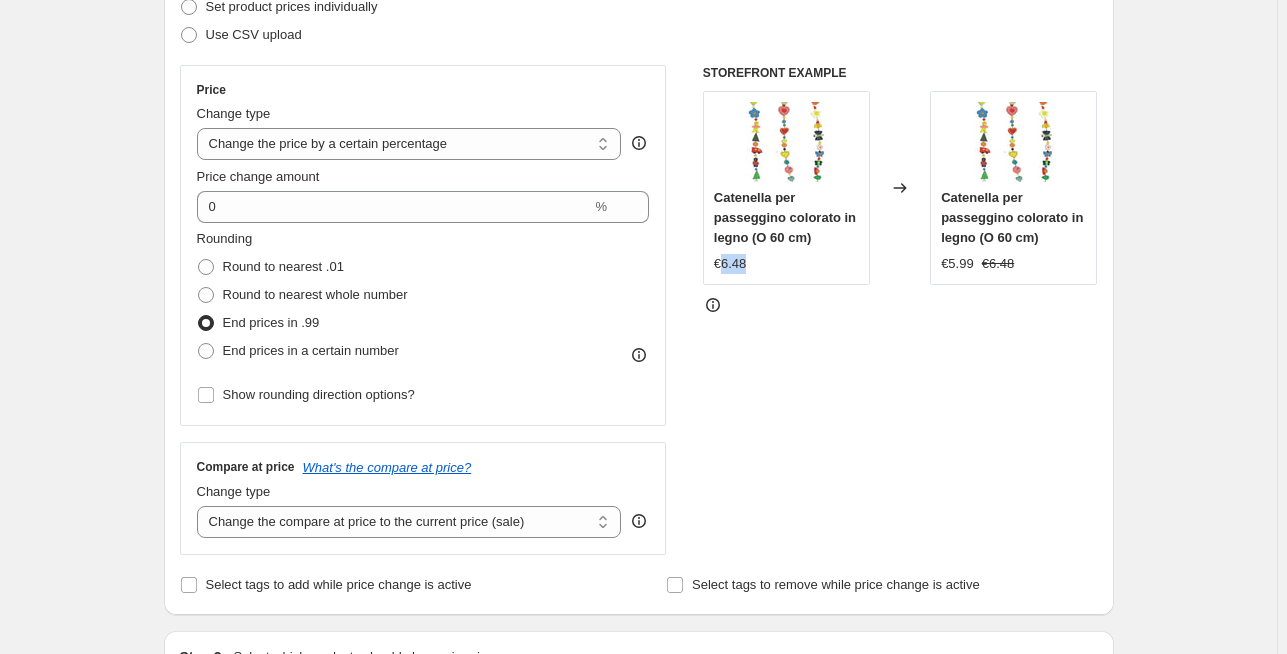 click on "Catenella per passeggino colorato in legno (O 60 cm) €6.48" at bounding box center [786, 188] 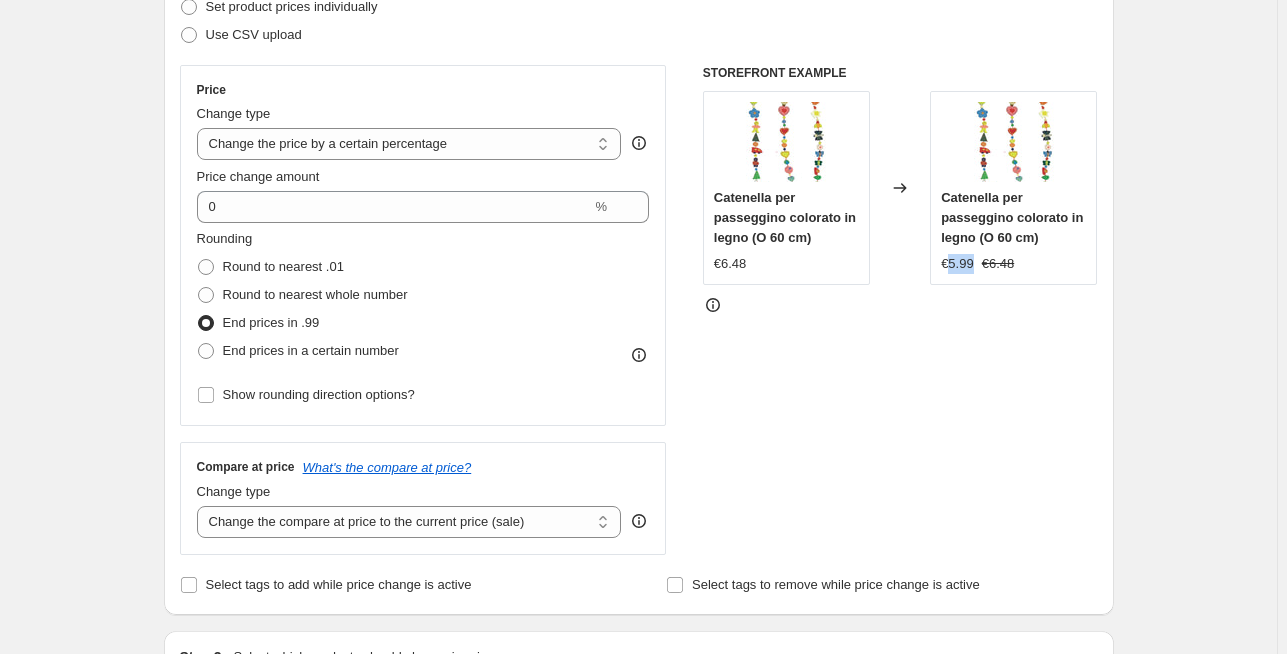 drag, startPoint x: 951, startPoint y: 267, endPoint x: 980, endPoint y: 268, distance: 29.017237 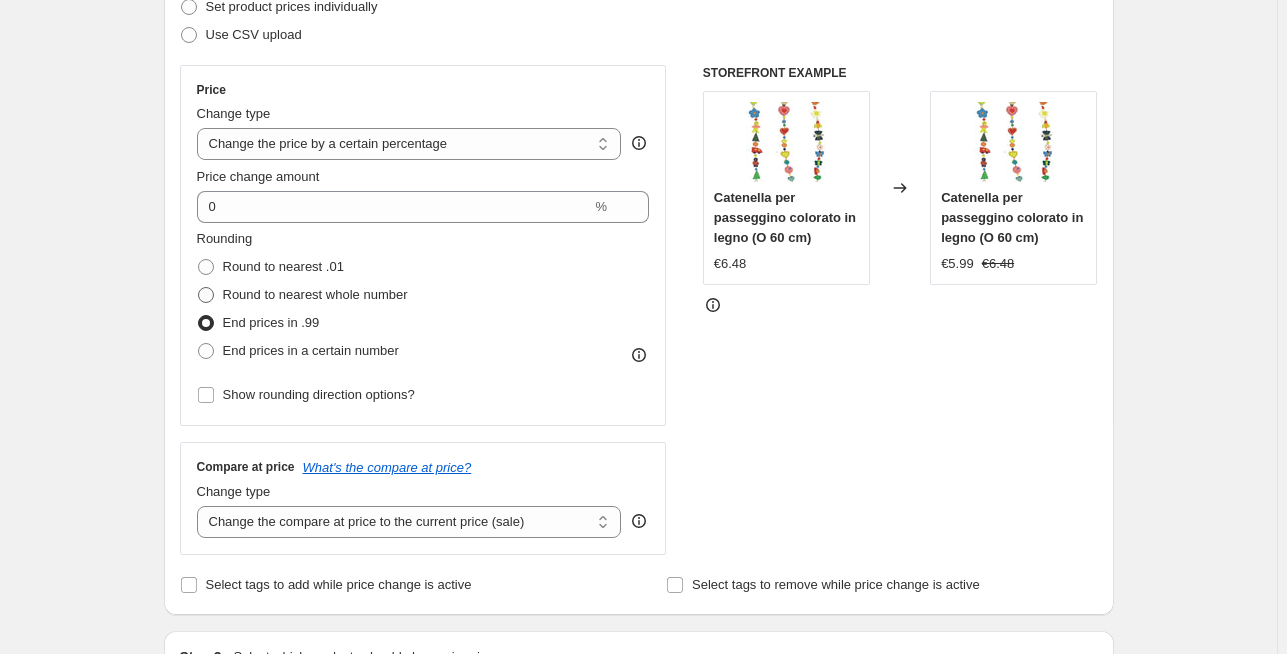 click on "Round to nearest whole number" at bounding box center [315, 294] 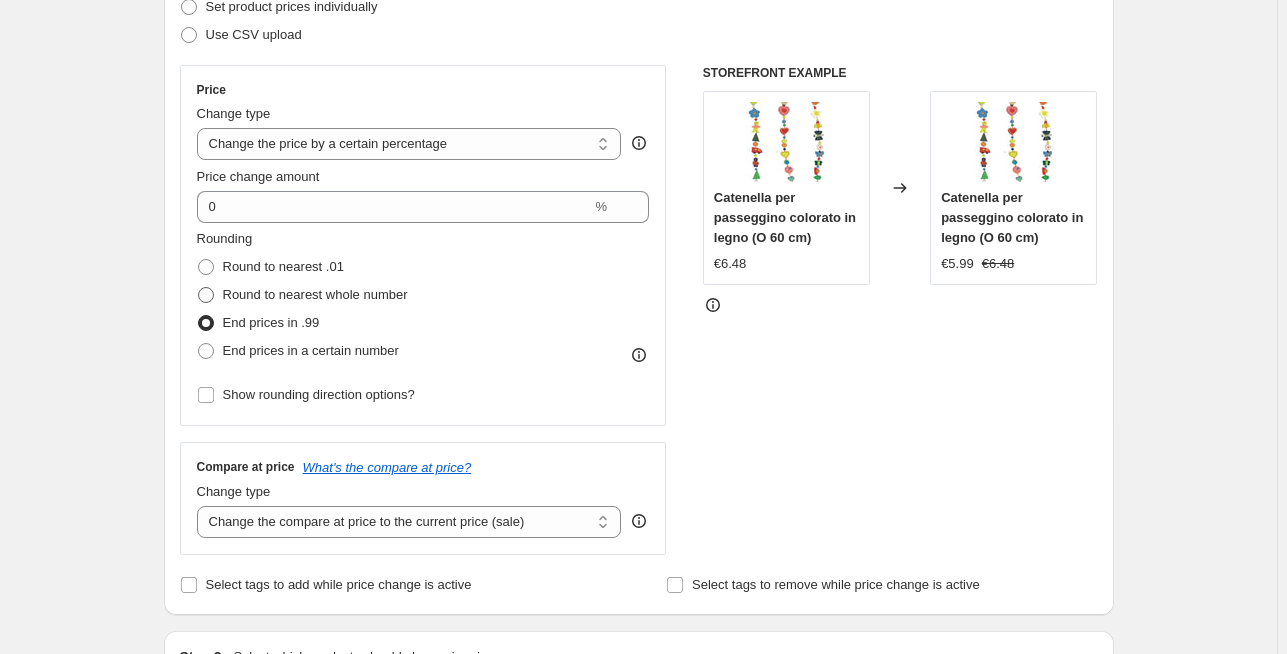 radio on "true" 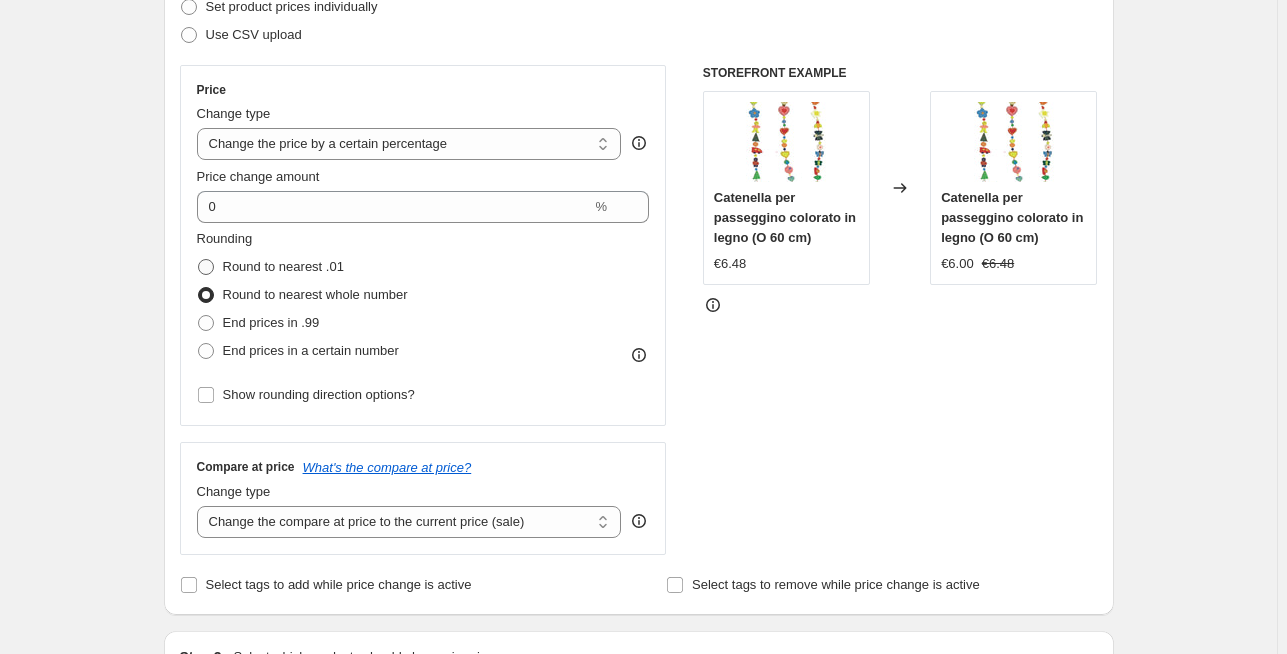 click on "Round to nearest .01" at bounding box center (270, 267) 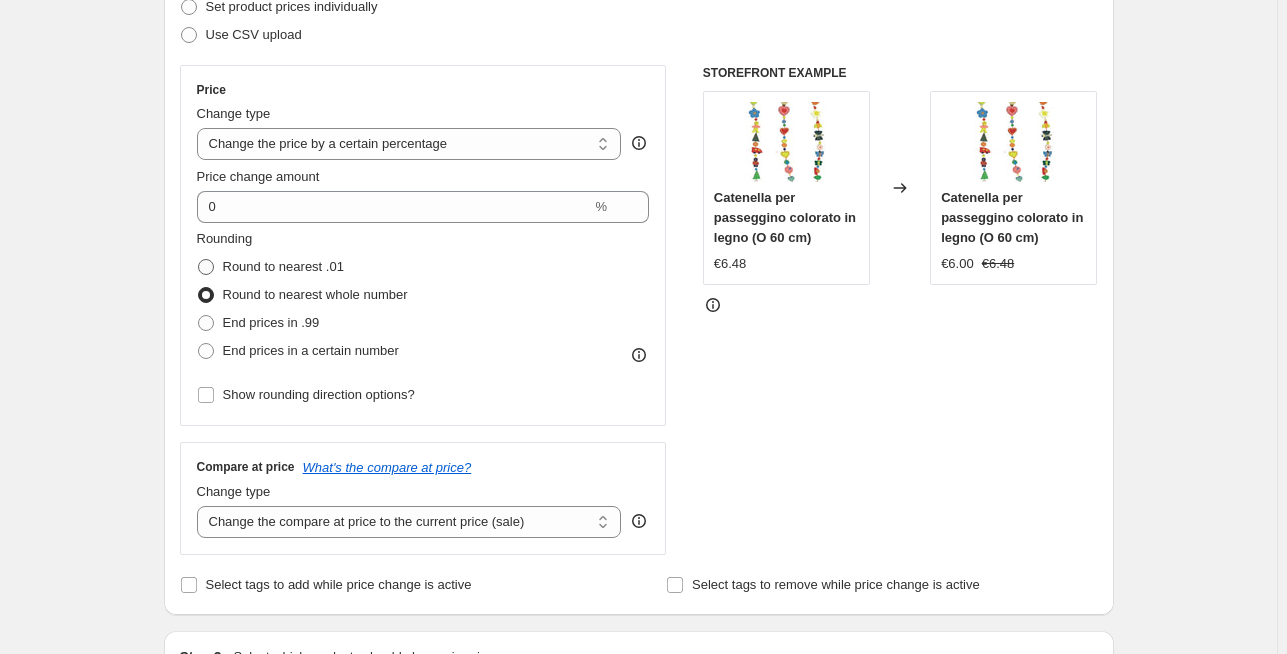 radio on "true" 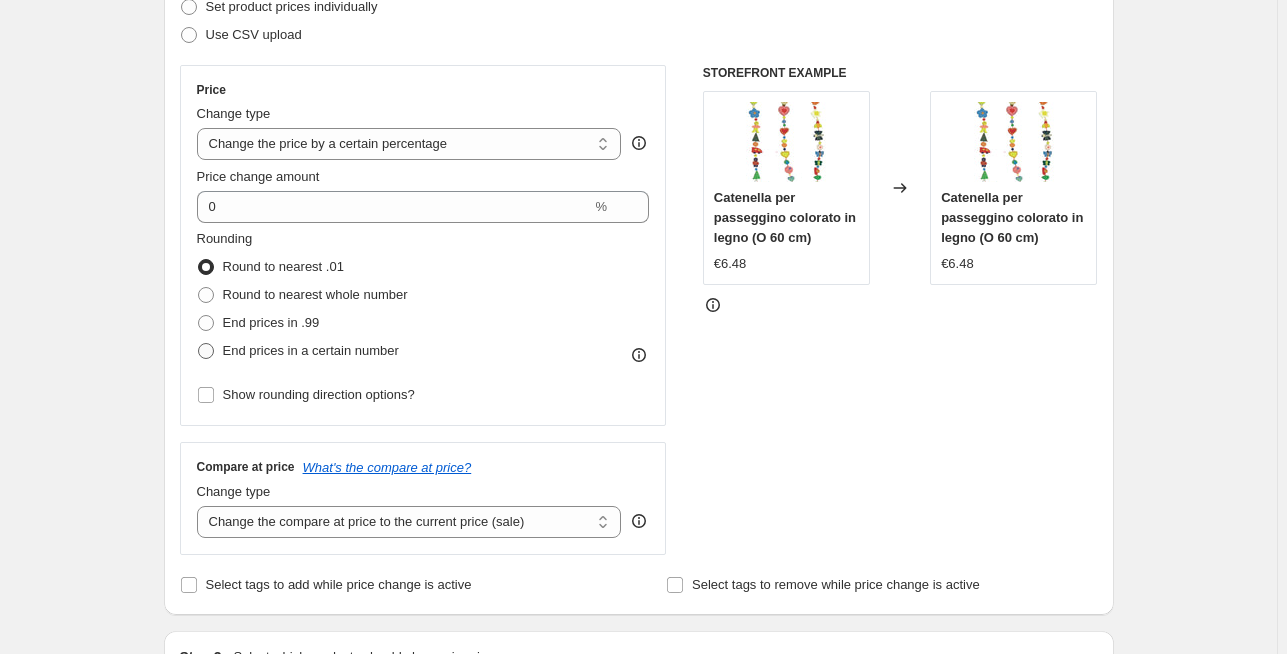 click on "End prices in a certain number" at bounding box center (311, 350) 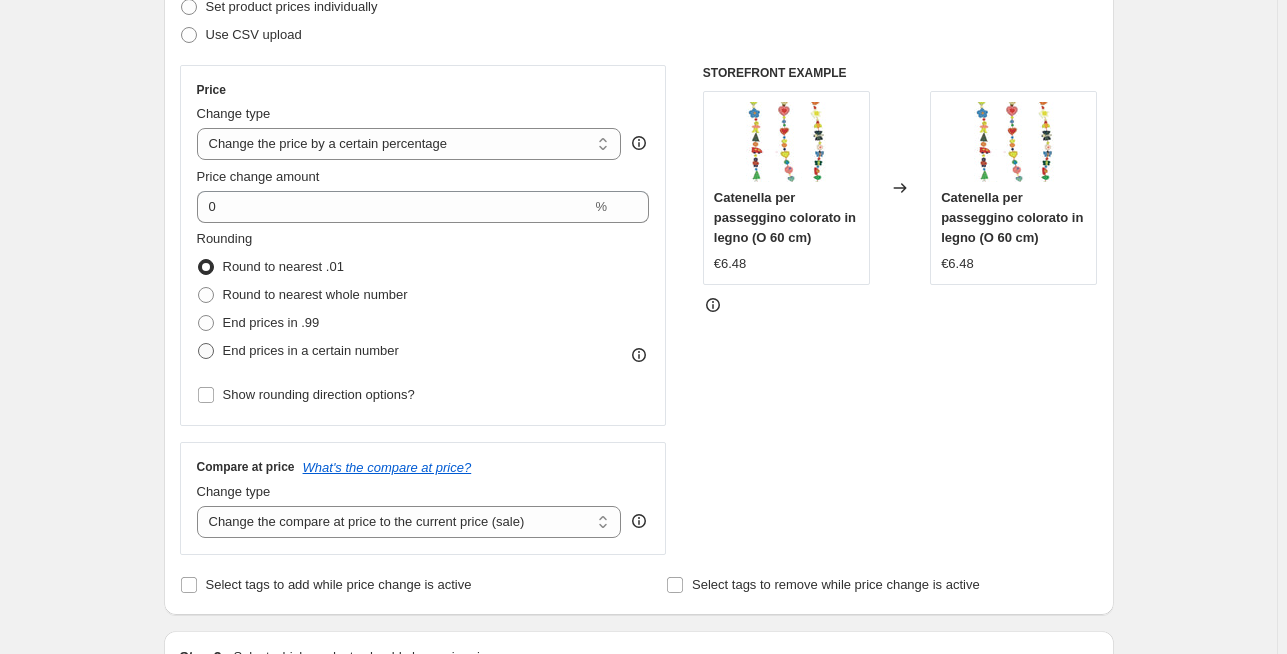 radio on "true" 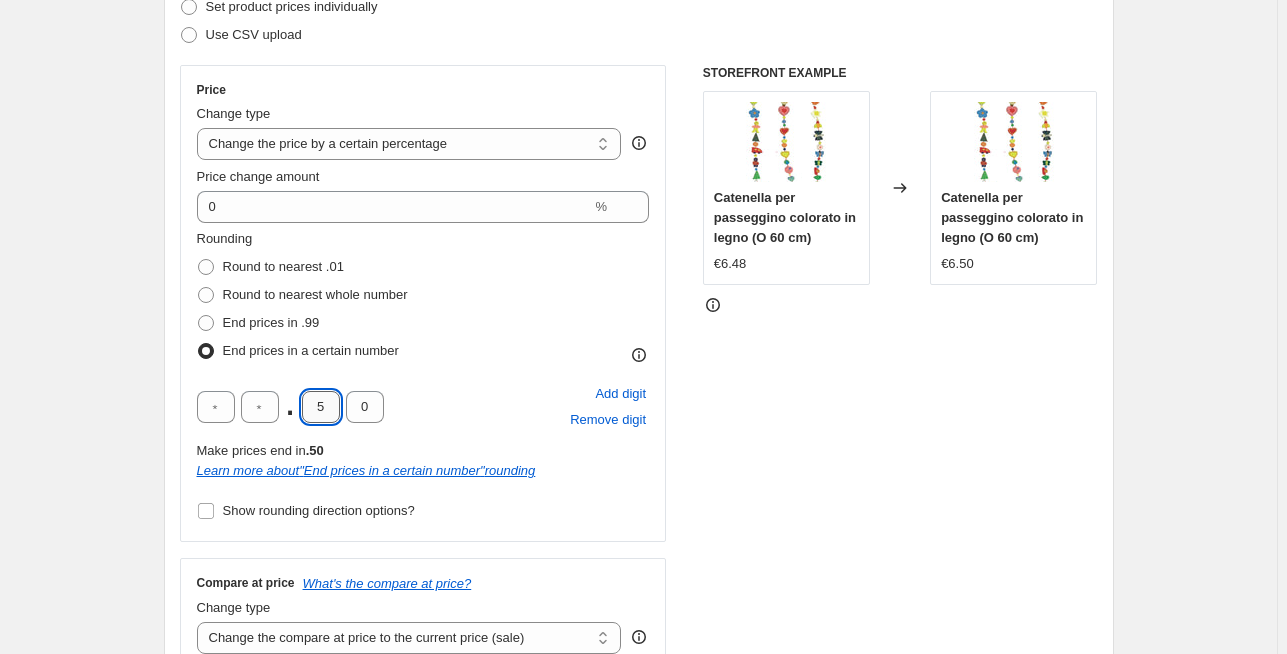click on "5" at bounding box center (321, 407) 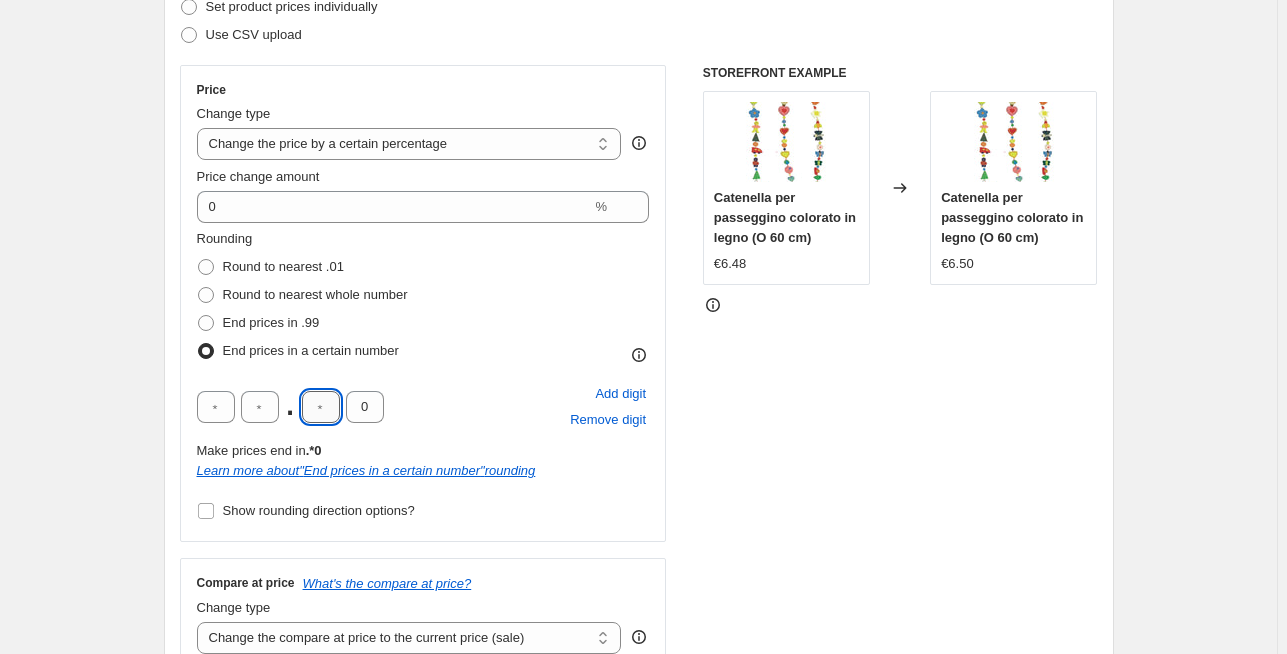 type on "9" 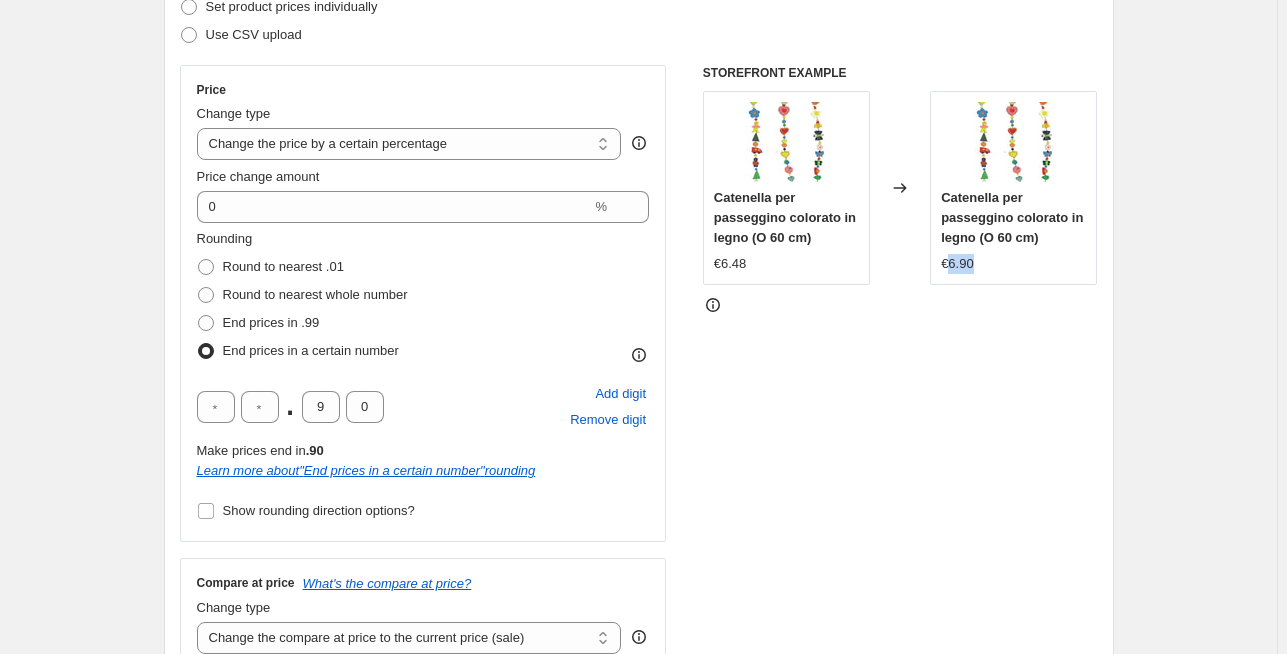 drag, startPoint x: 962, startPoint y: 267, endPoint x: 758, endPoint y: 286, distance: 204.88289 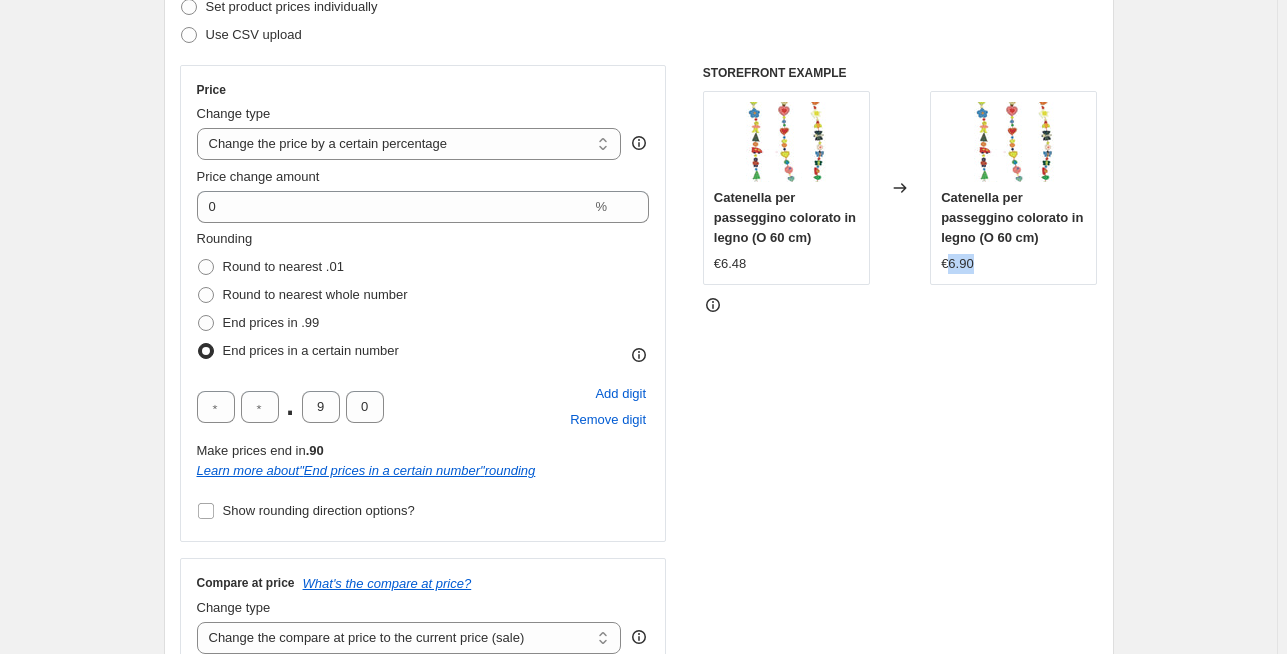 click on "€6.90" at bounding box center [1013, 264] 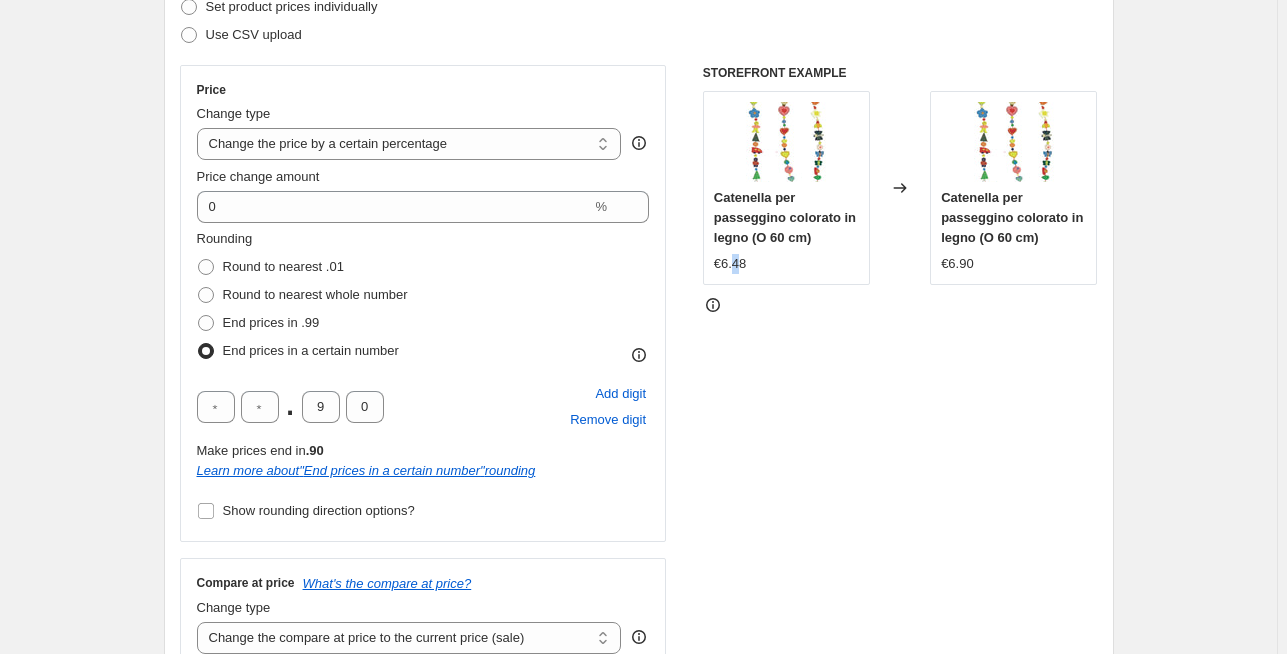 click on "€6.48" at bounding box center (730, 264) 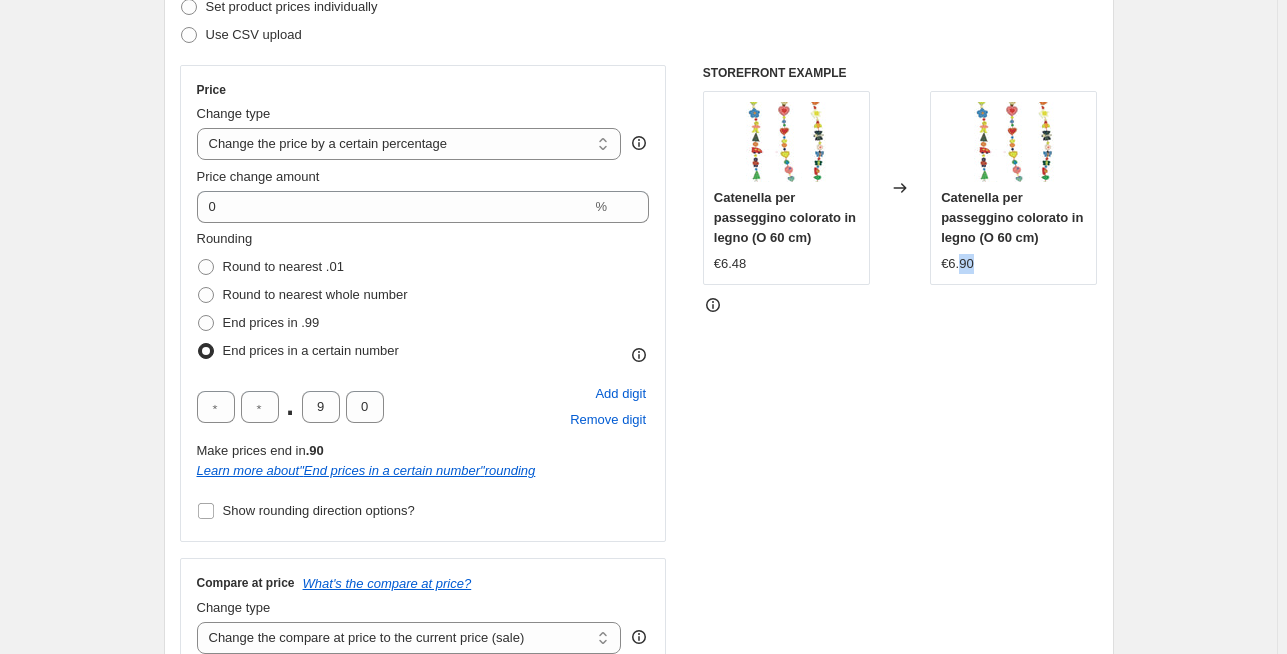 drag, startPoint x: 965, startPoint y: 267, endPoint x: 988, endPoint y: 268, distance: 23.021729 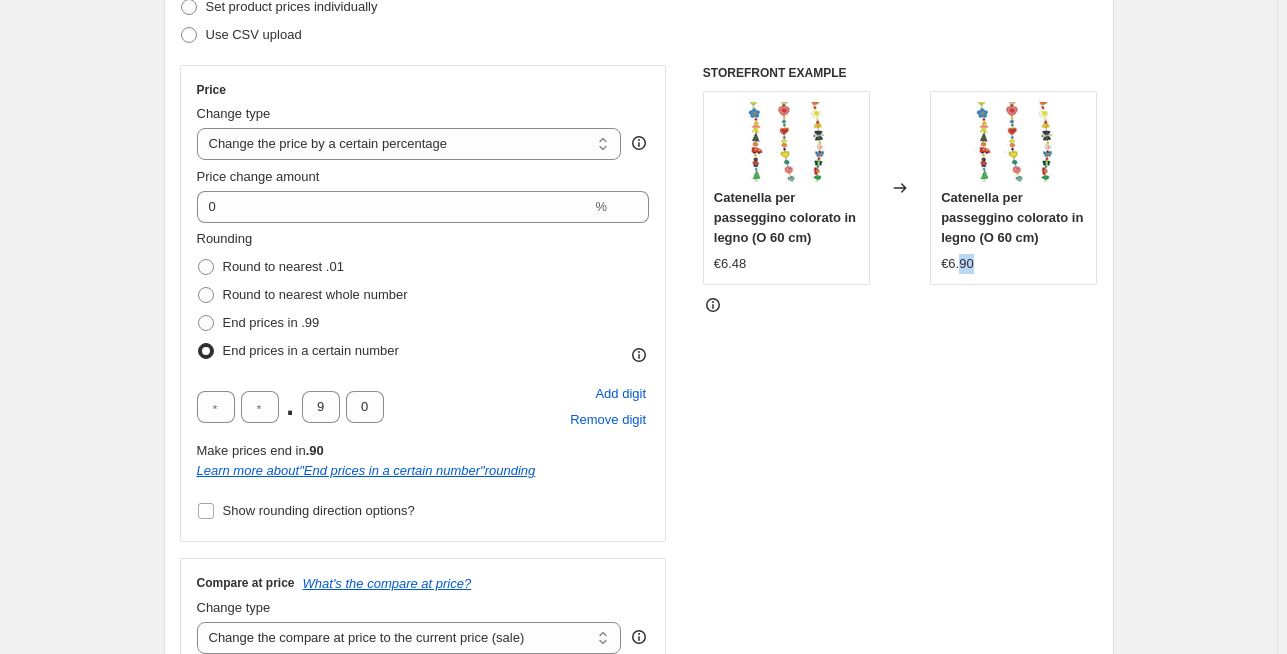 click on "€6.90" at bounding box center [1013, 264] 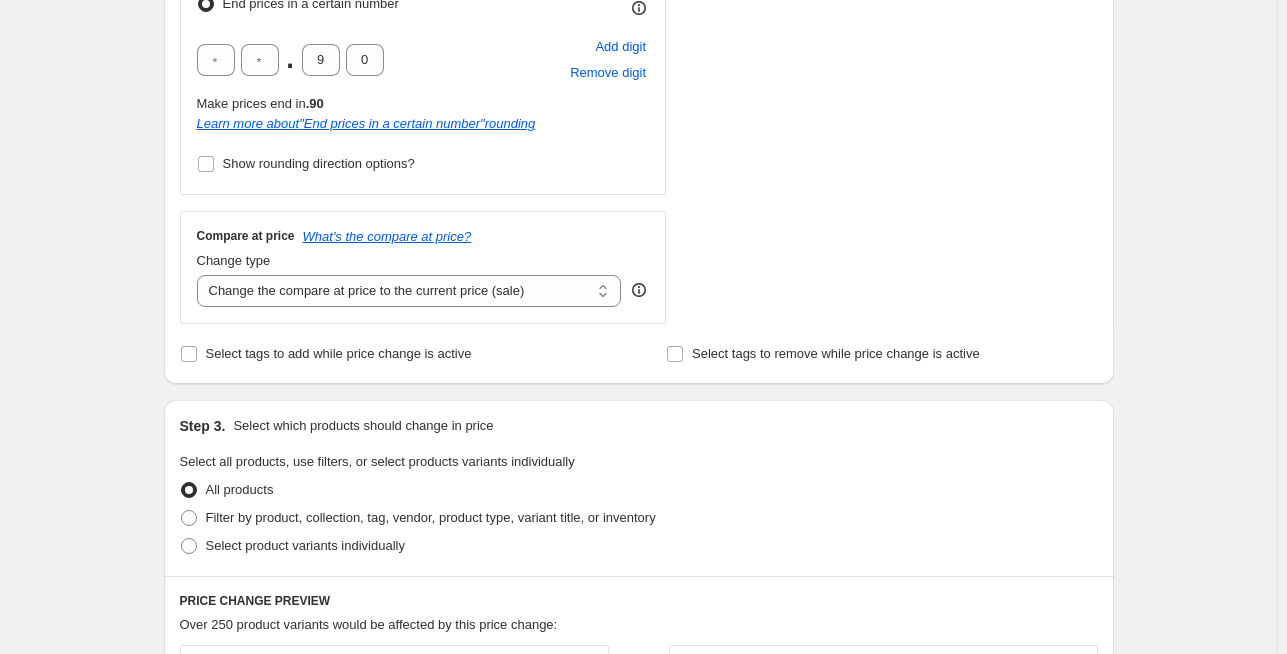 scroll, scrollTop: 957, scrollLeft: 0, axis: vertical 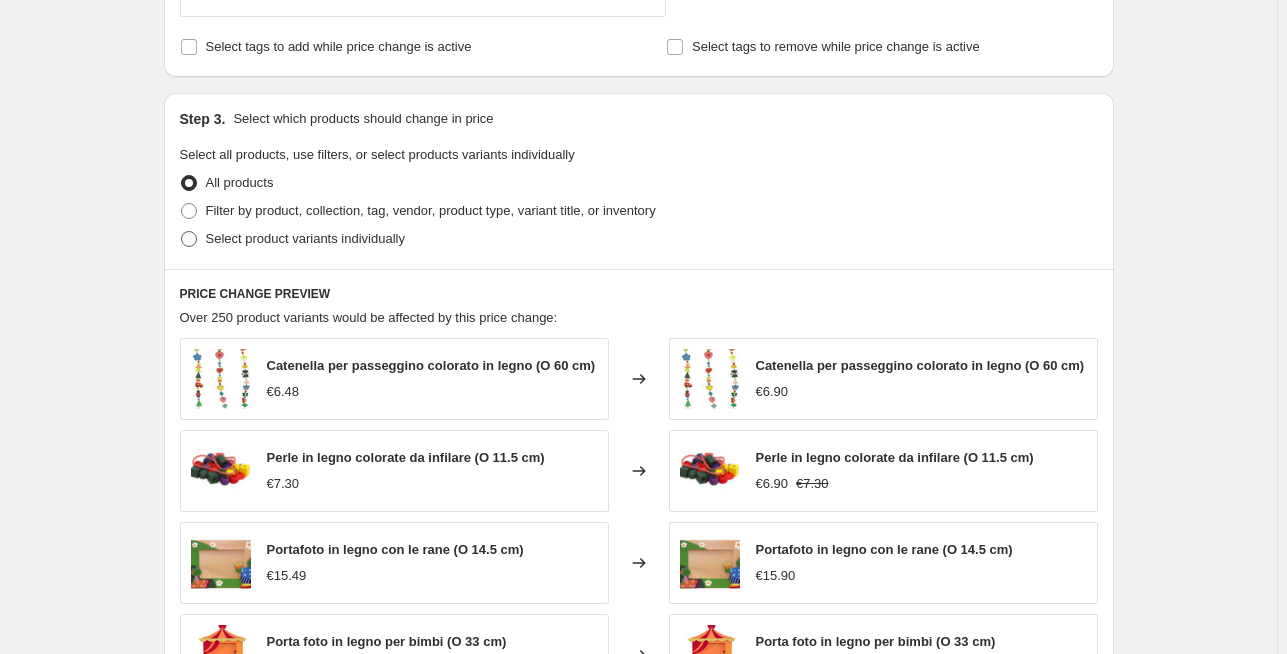 click on "Select product variants individually" at bounding box center (305, 239) 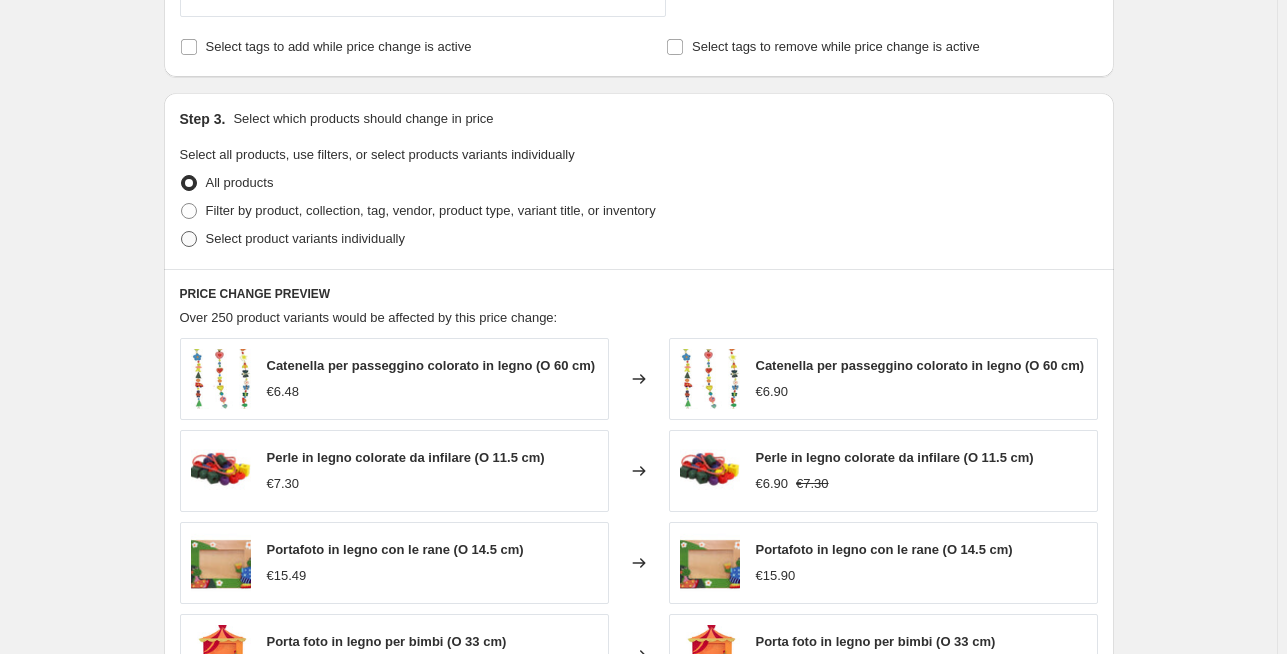 radio on "true" 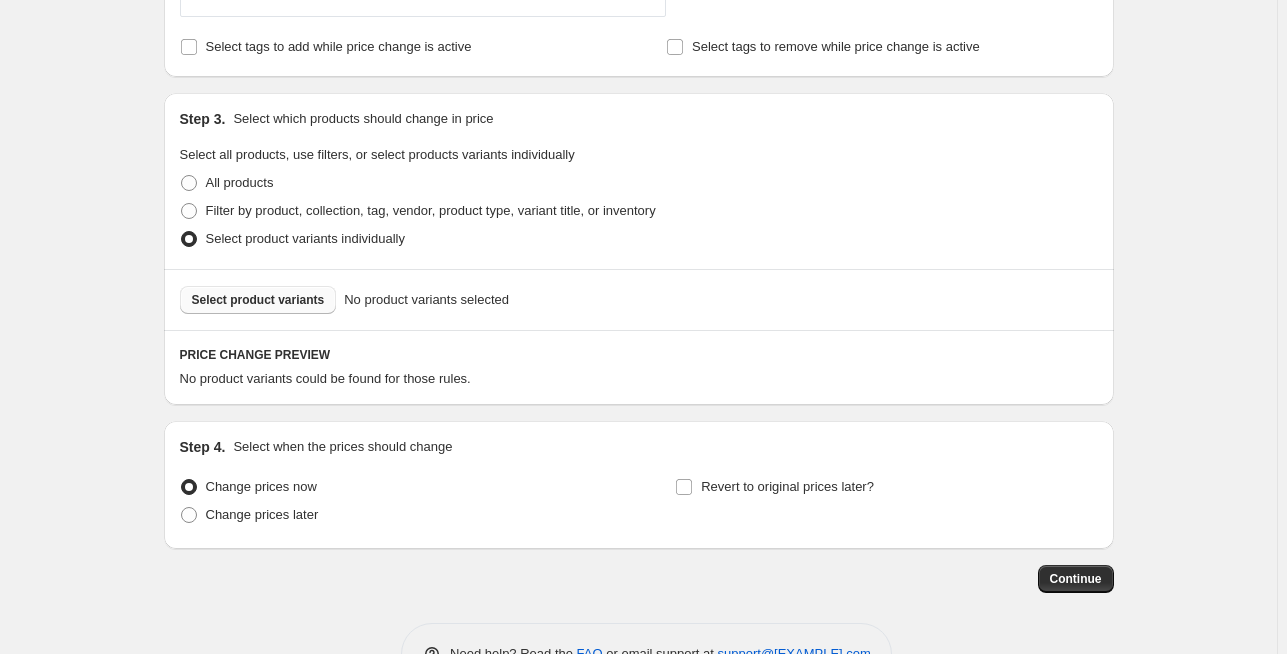 click on "Select product variants" at bounding box center (258, 300) 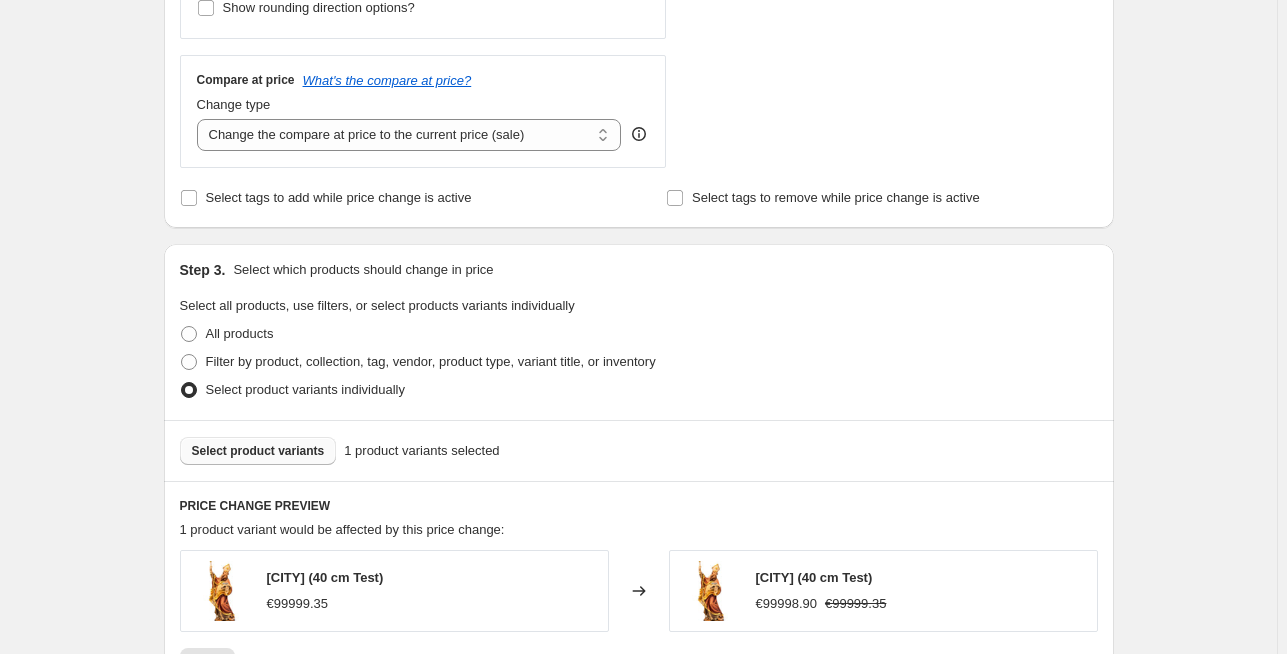 scroll, scrollTop: 1143, scrollLeft: 0, axis: vertical 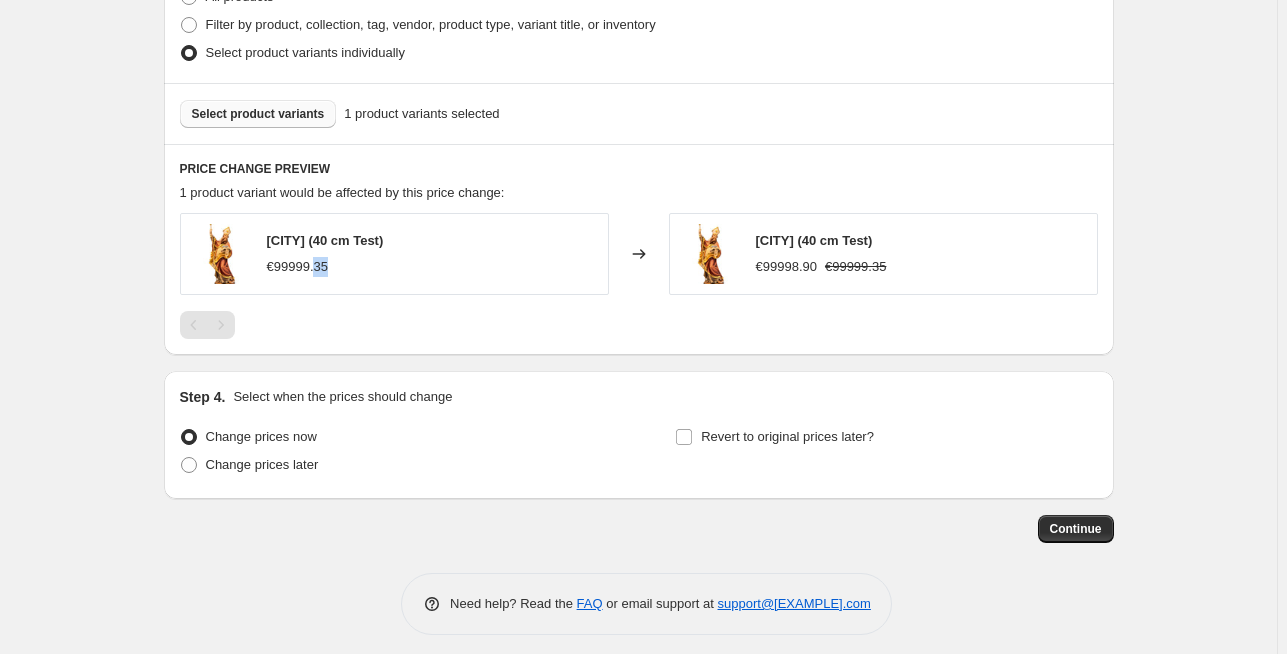drag, startPoint x: 322, startPoint y: 267, endPoint x: 346, endPoint y: 268, distance: 24.020824 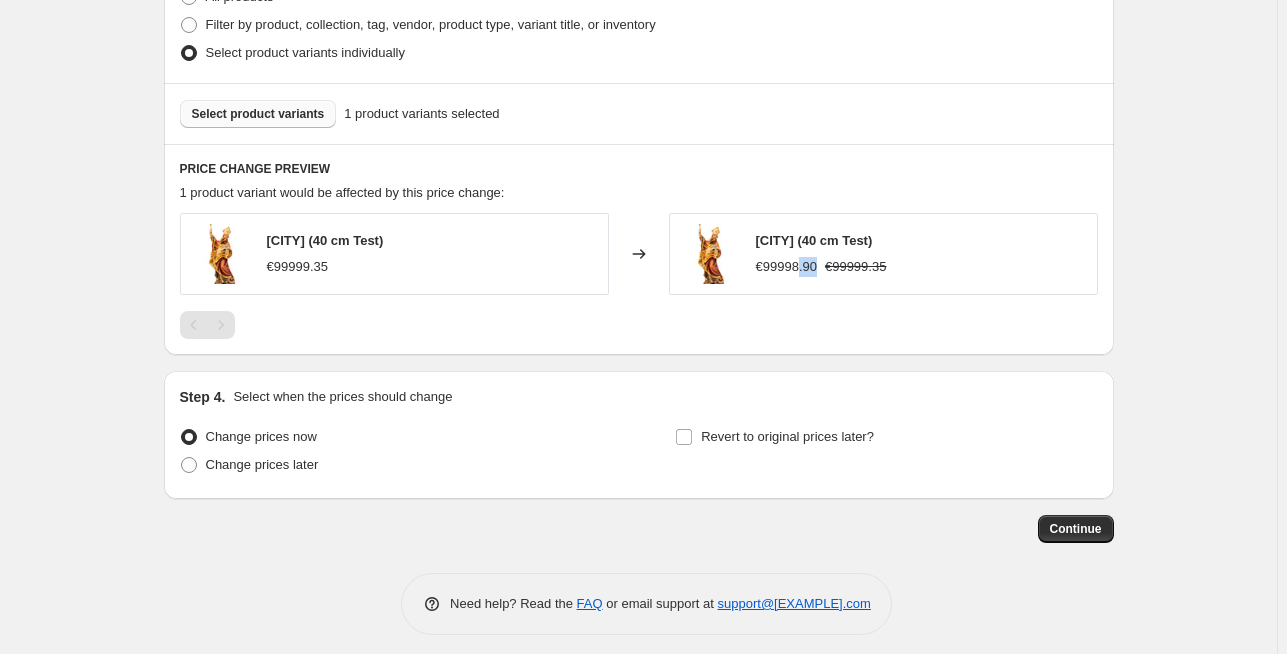 drag, startPoint x: 807, startPoint y: 269, endPoint x: 831, endPoint y: 270, distance: 24.020824 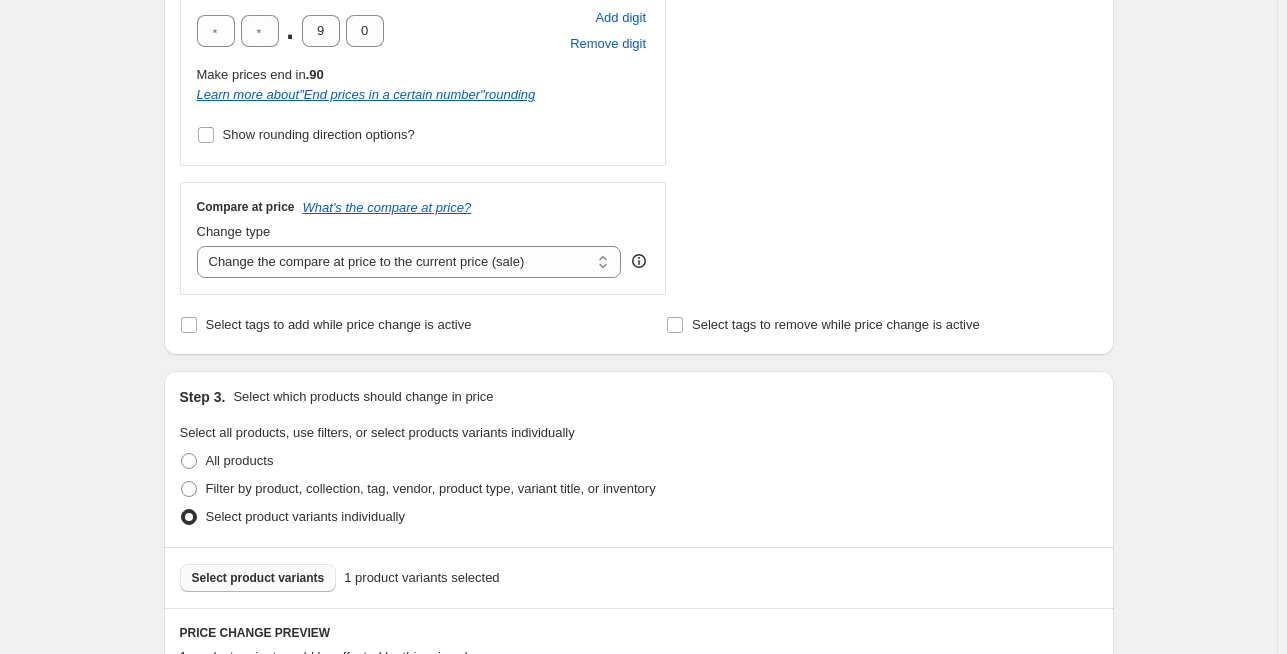 scroll, scrollTop: 544, scrollLeft: 0, axis: vertical 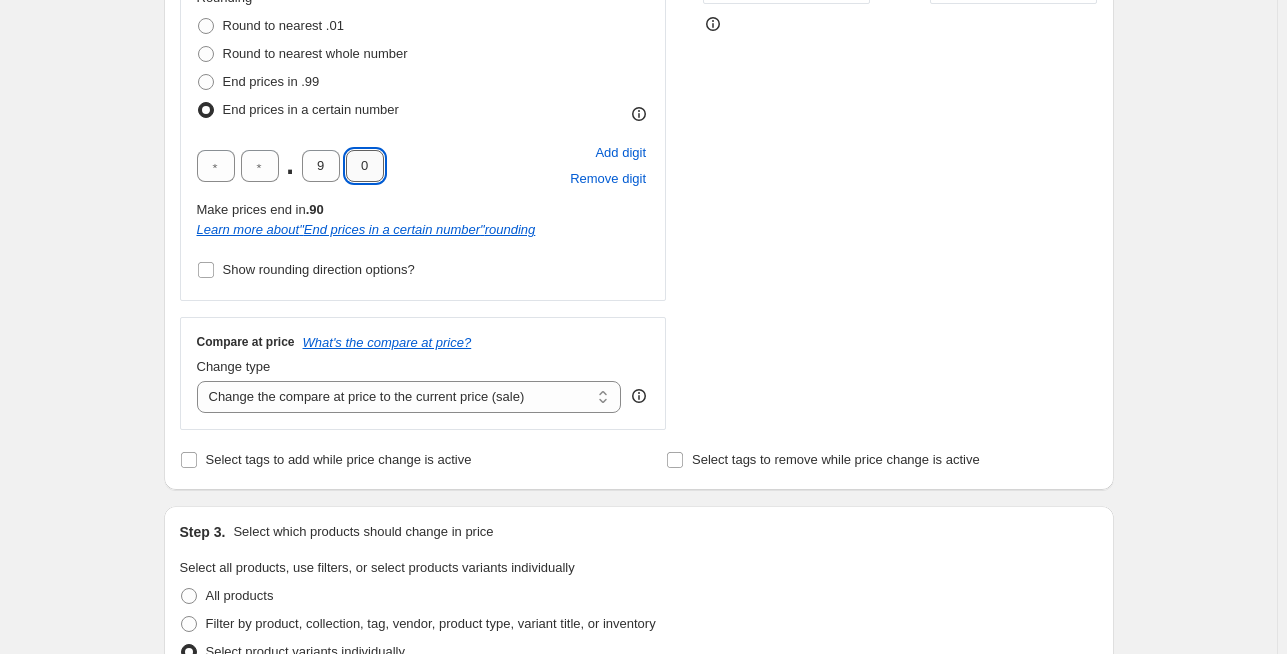 click on "0" at bounding box center [365, 166] 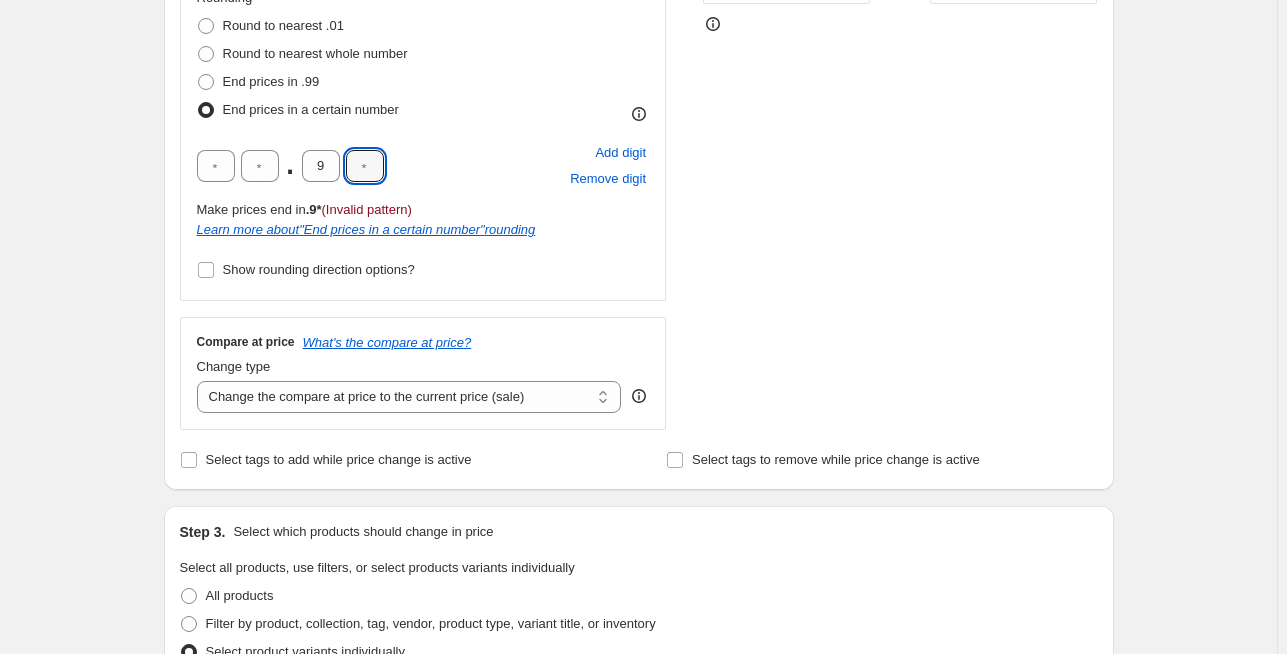 type on "9" 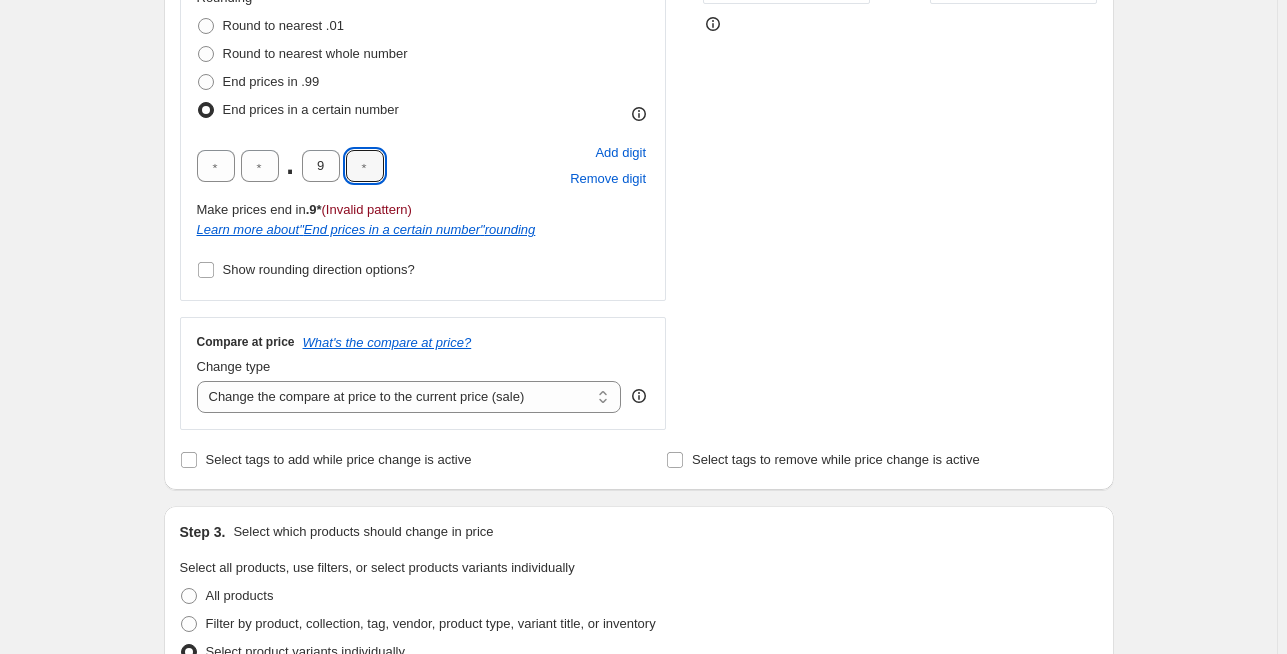 type on "0" 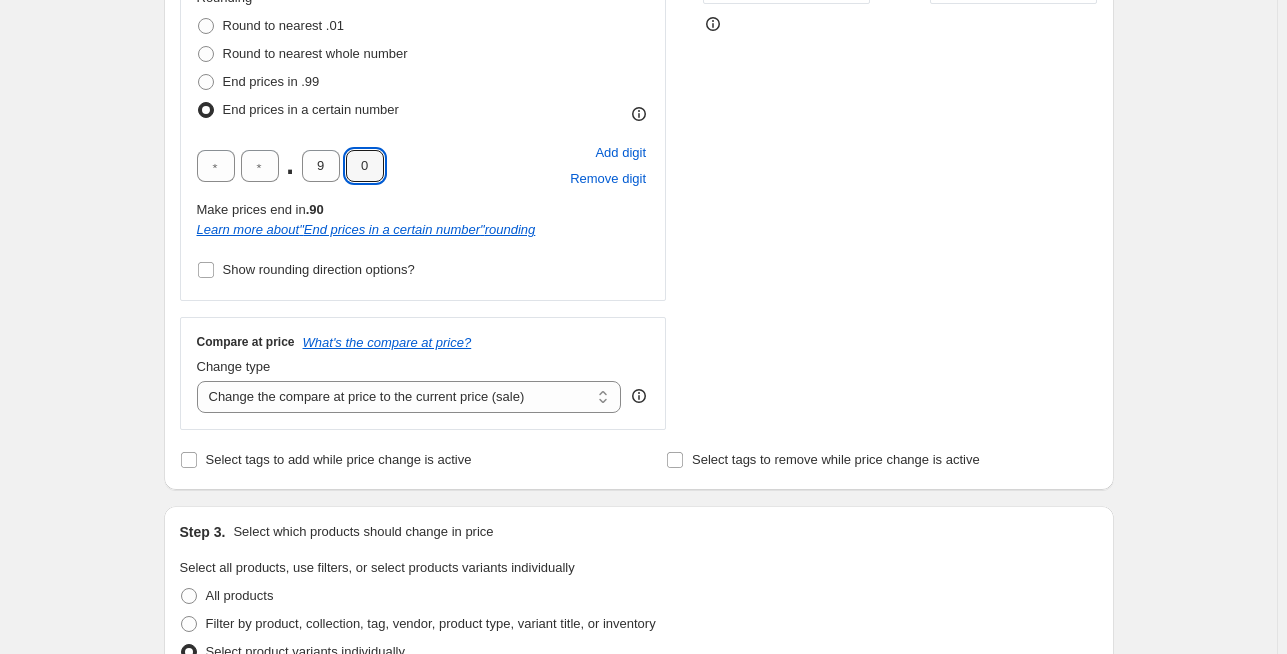 click on "STOREFRONT EXAMPLE [CITY] (40 cm Test) €99999.35 Changed to [CITY] (40 cm Test) €99998.90 €99999.35" at bounding box center [900, 127] 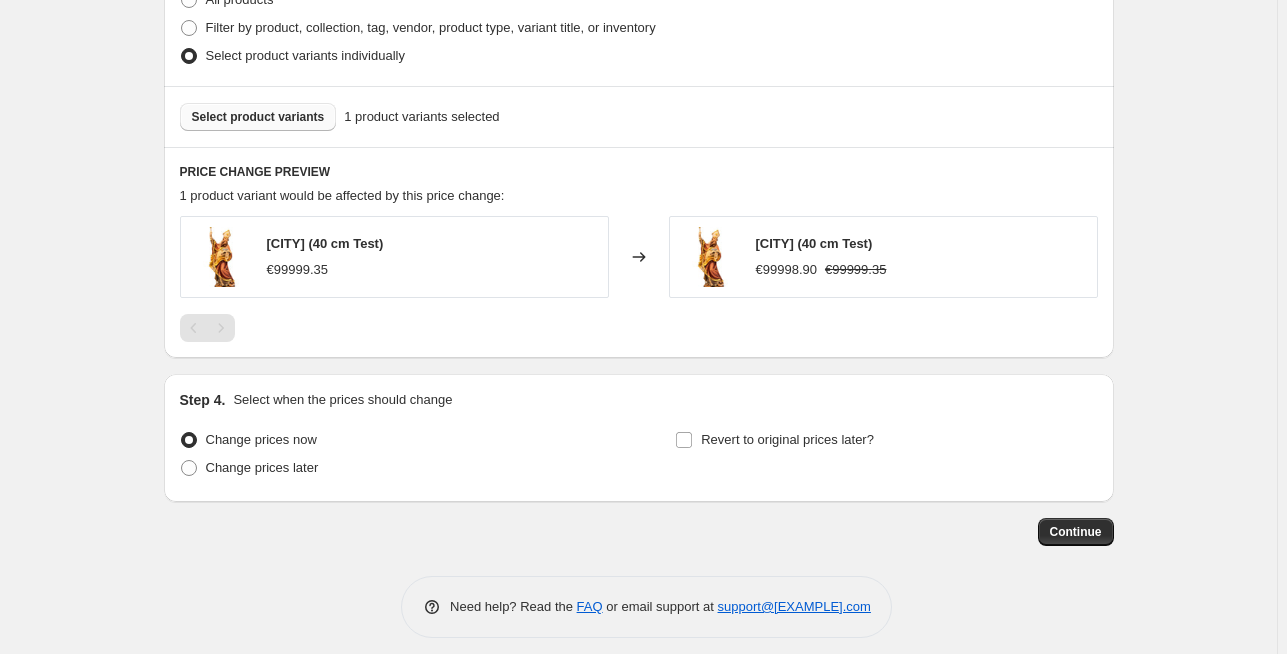 scroll, scrollTop: 1152, scrollLeft: 0, axis: vertical 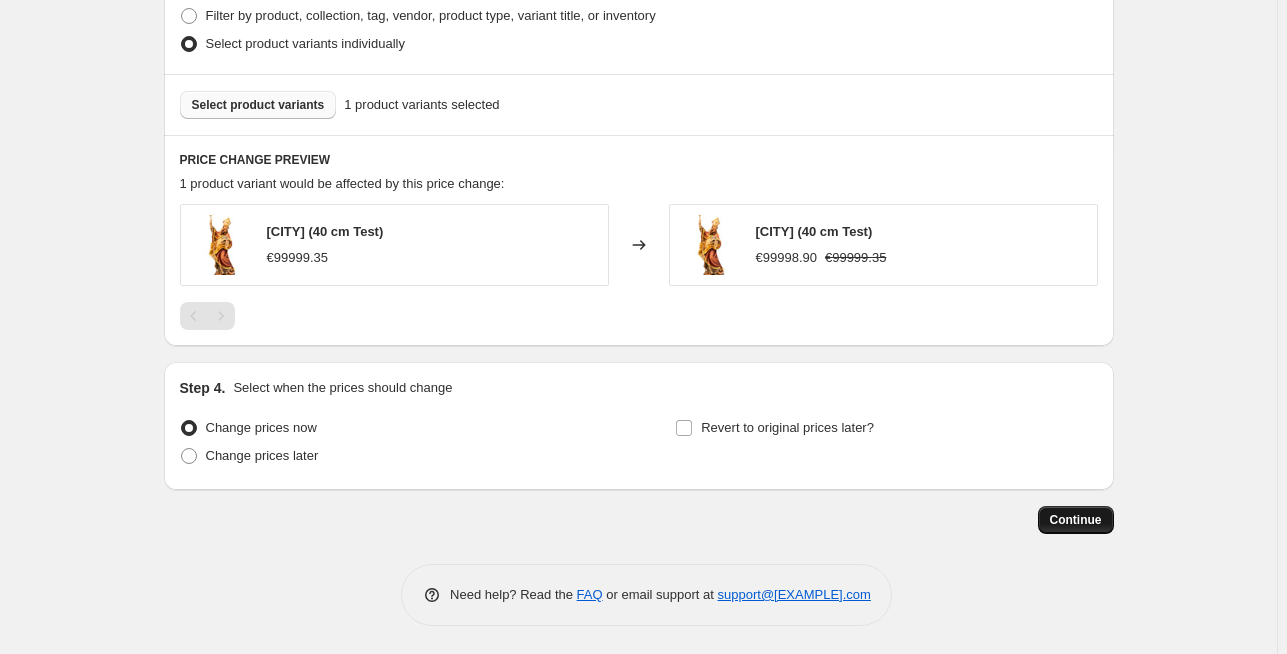 click on "Continue" at bounding box center [1076, 520] 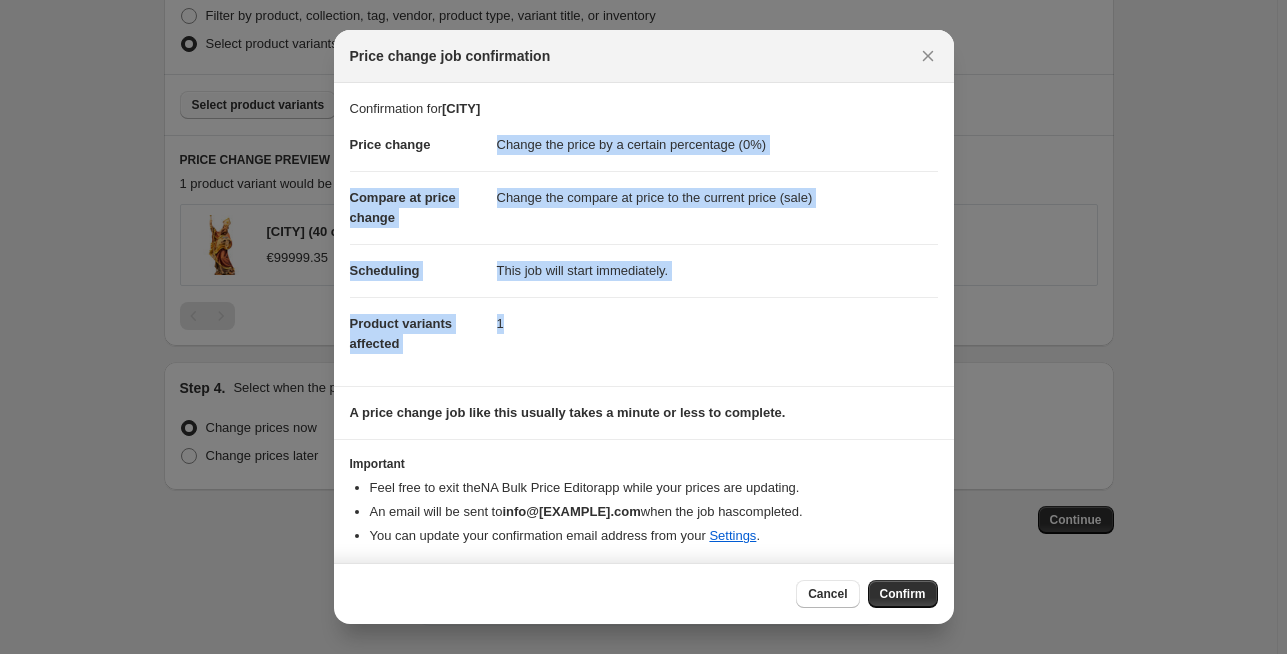 drag, startPoint x: 489, startPoint y: 147, endPoint x: 634, endPoint y: 396, distance: 288.14233 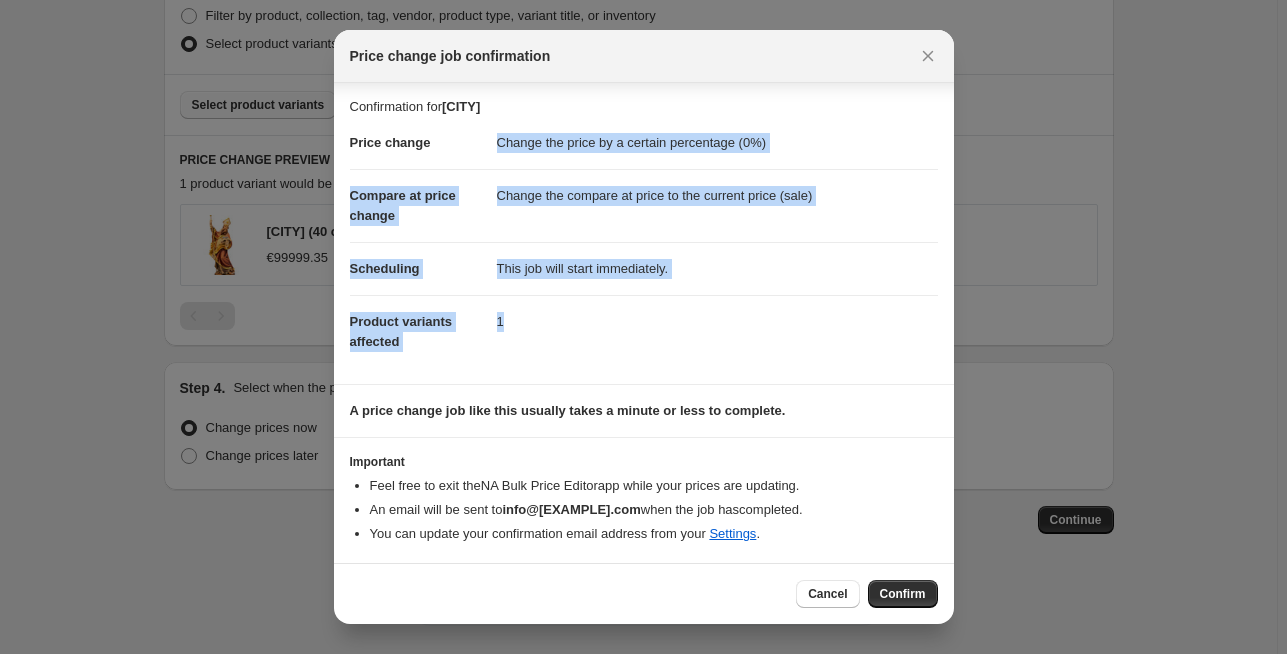 click on "Confirm" at bounding box center (903, 594) 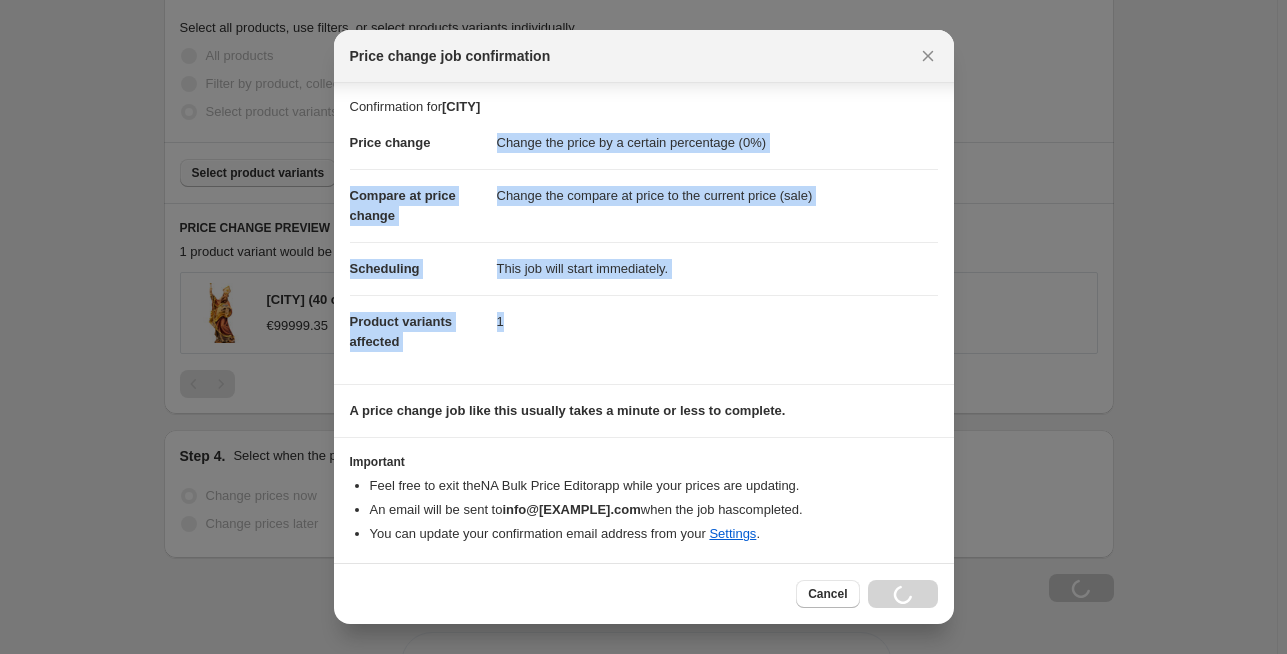 scroll, scrollTop: 1220, scrollLeft: 0, axis: vertical 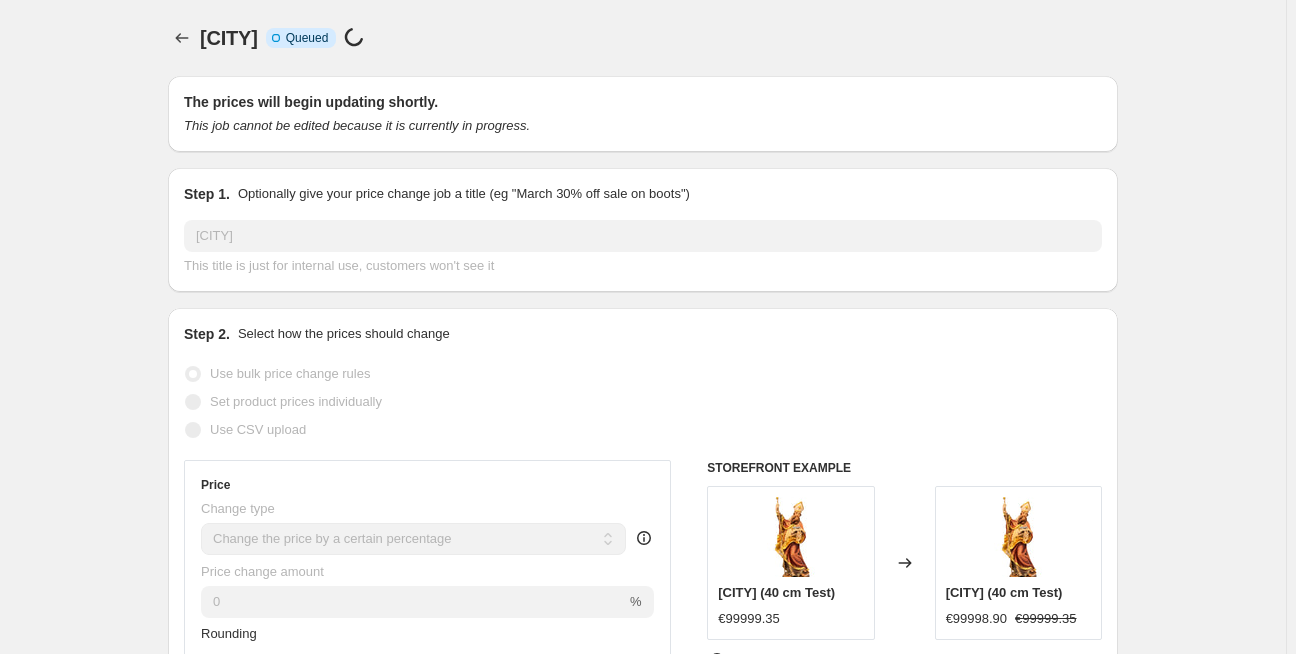 select on "percentage" 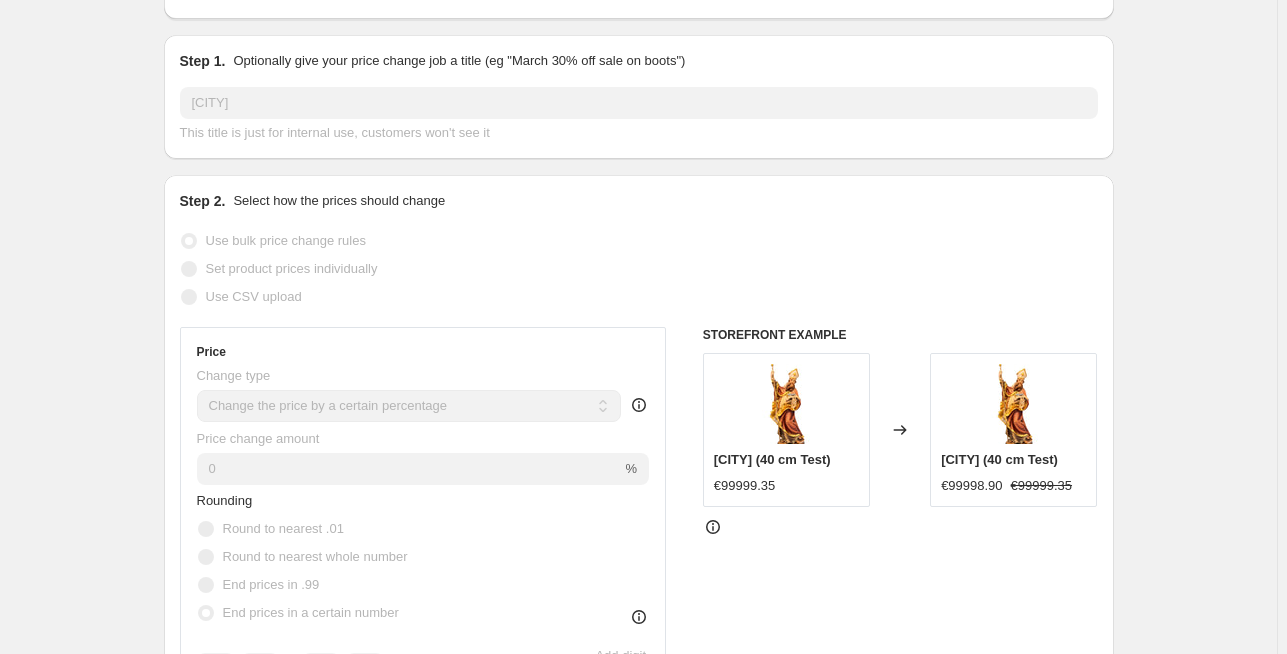 scroll, scrollTop: 282, scrollLeft: 0, axis: vertical 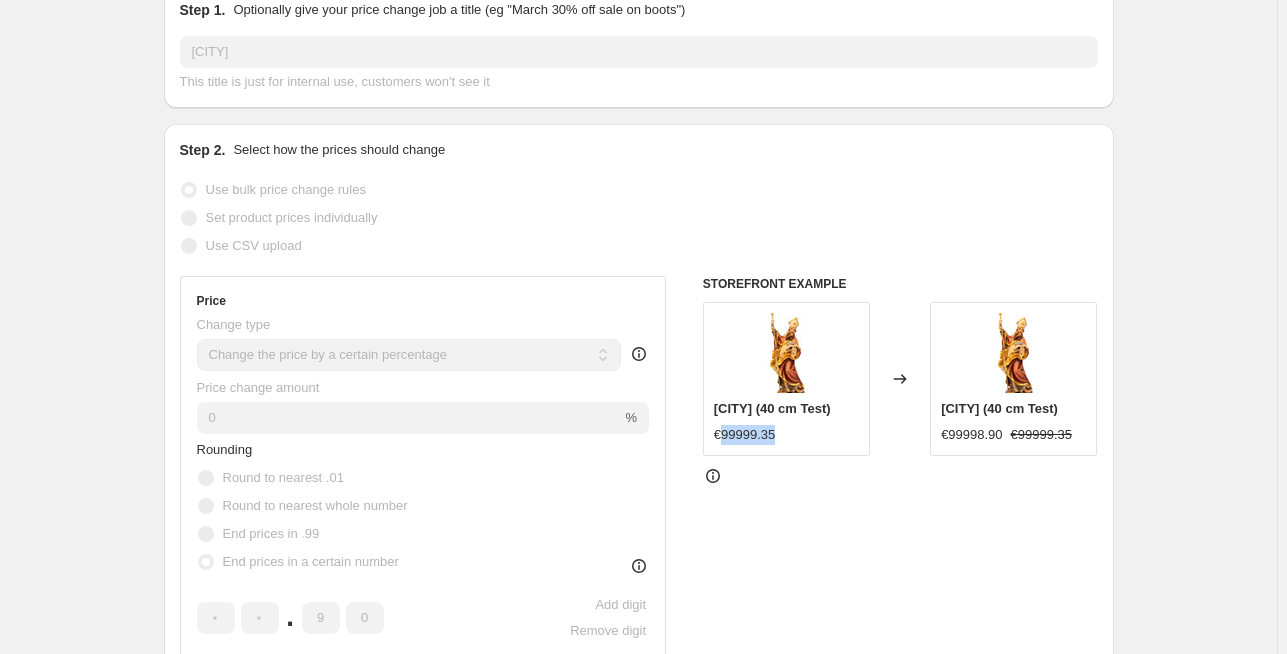drag, startPoint x: 786, startPoint y: 454, endPoint x: 727, endPoint y: 453, distance: 59.008472 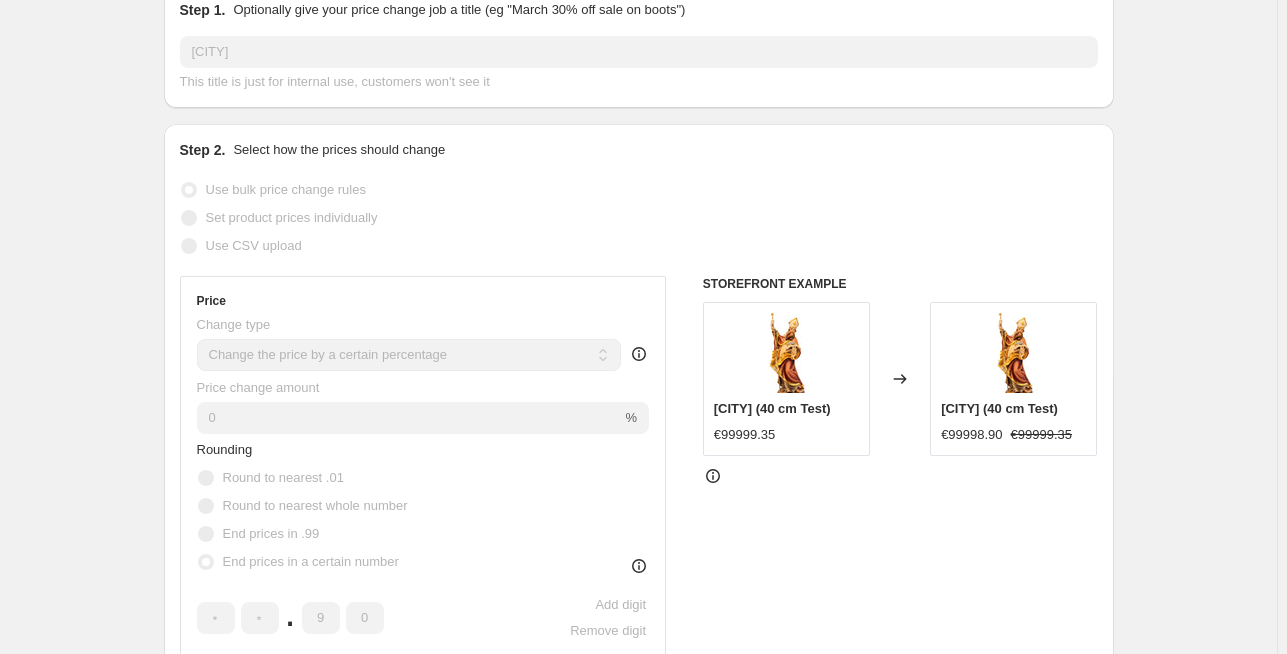 click on "€99998.90" at bounding box center [971, 435] 